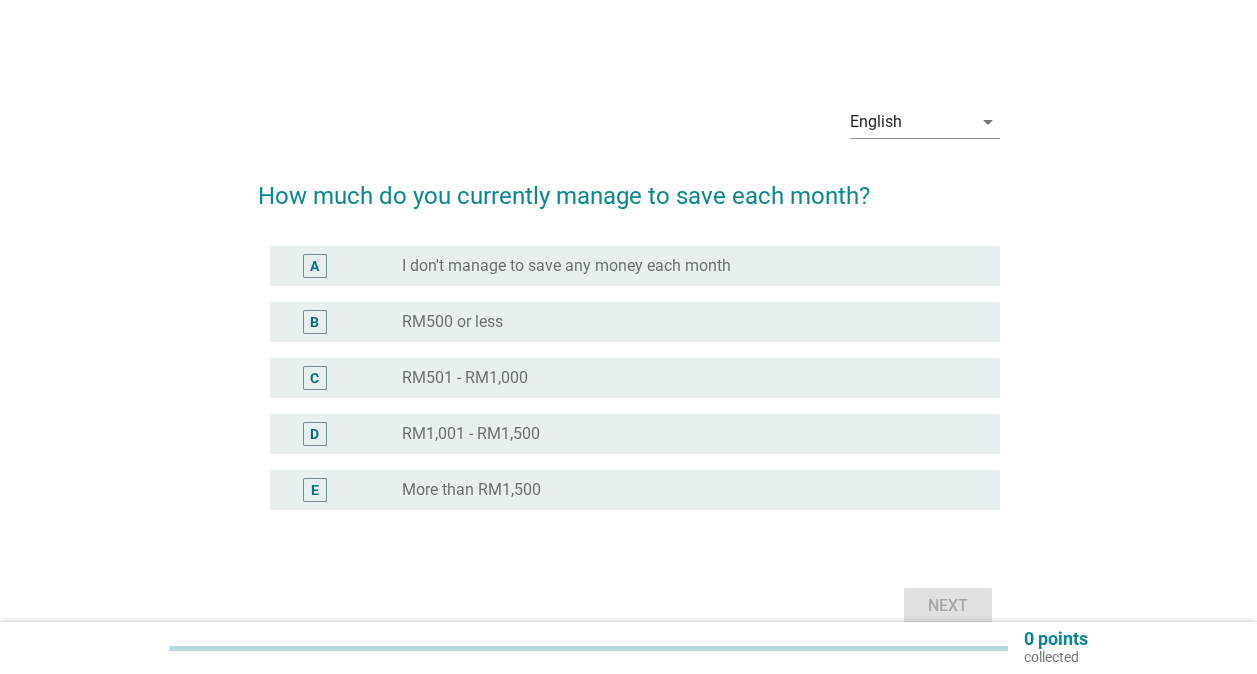 scroll, scrollTop: 0, scrollLeft: 0, axis: both 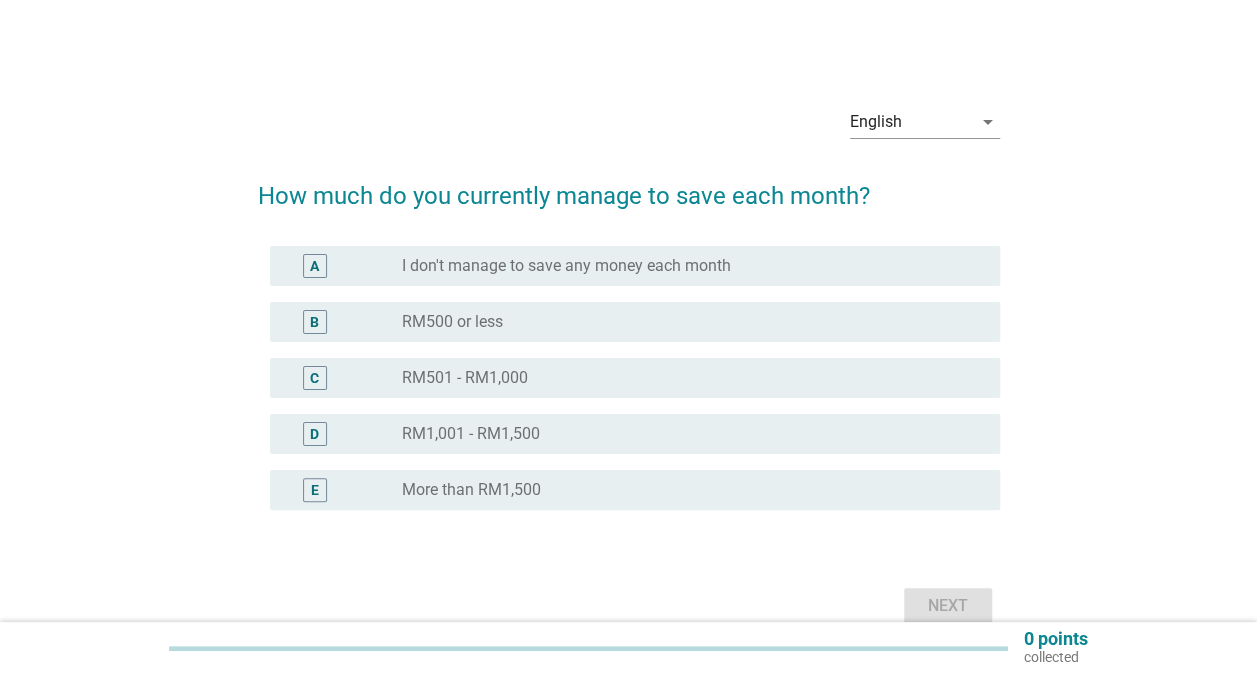 click on "RM500 or less" at bounding box center [452, 322] 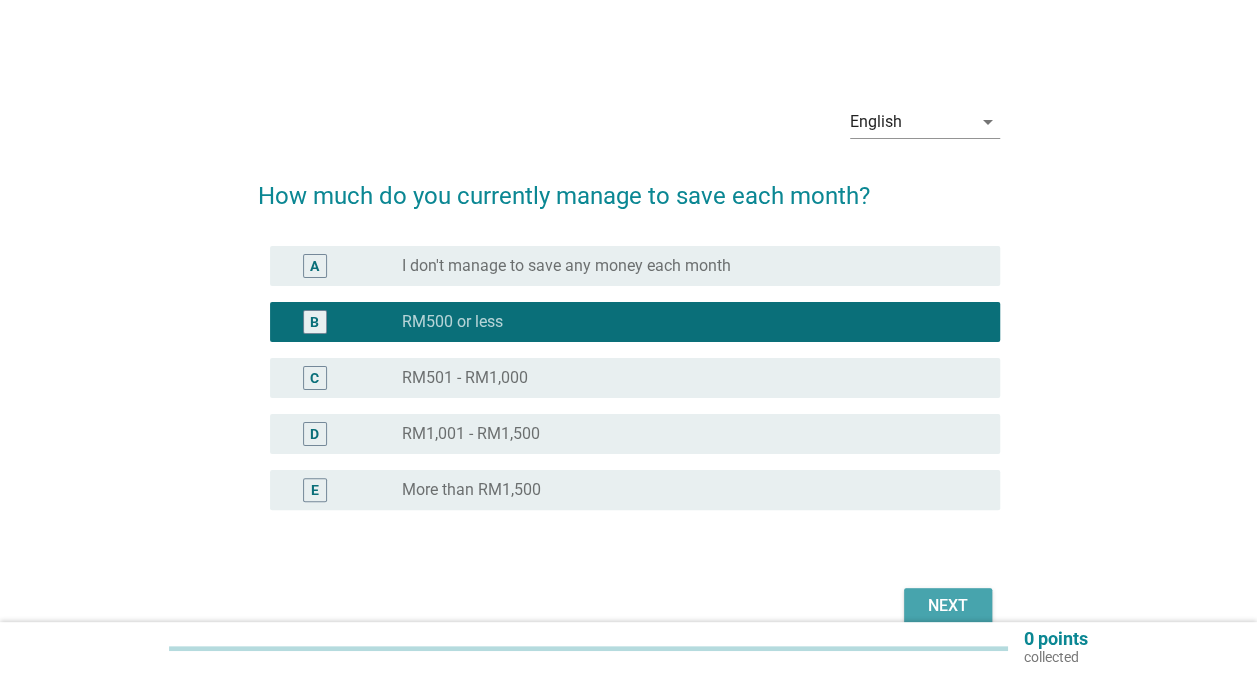 click on "Next" at bounding box center (948, 606) 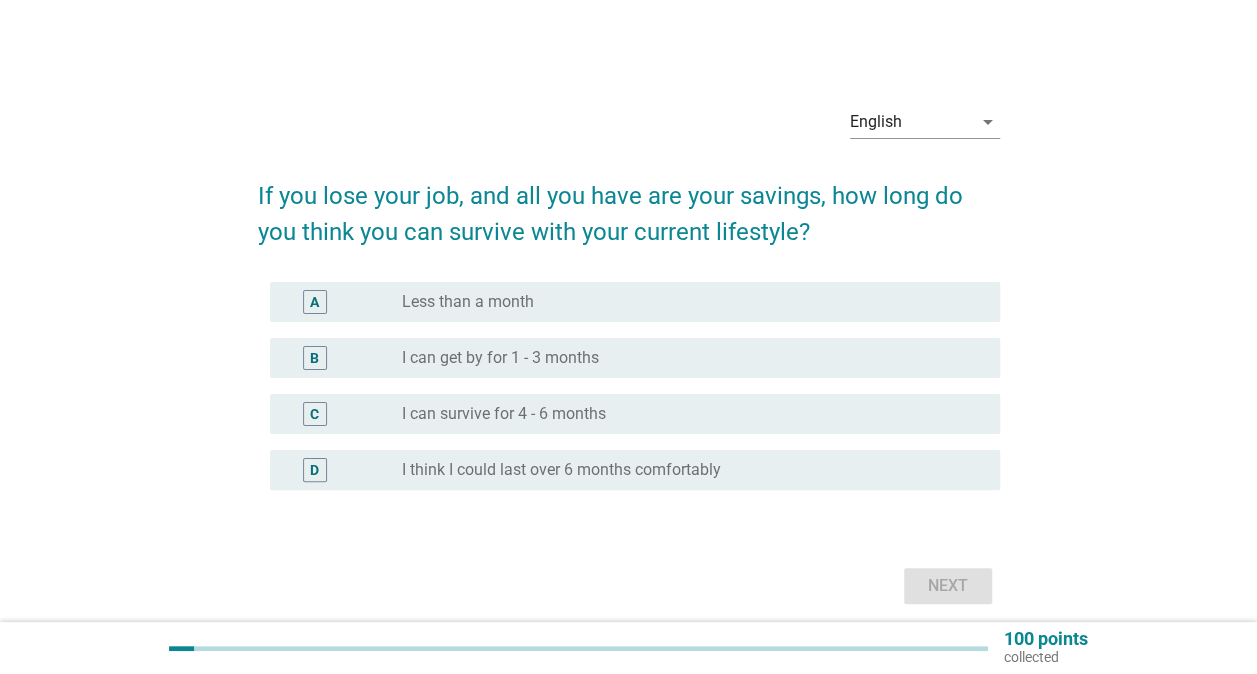 click on "I can survive for 4 - 6 months" at bounding box center [504, 414] 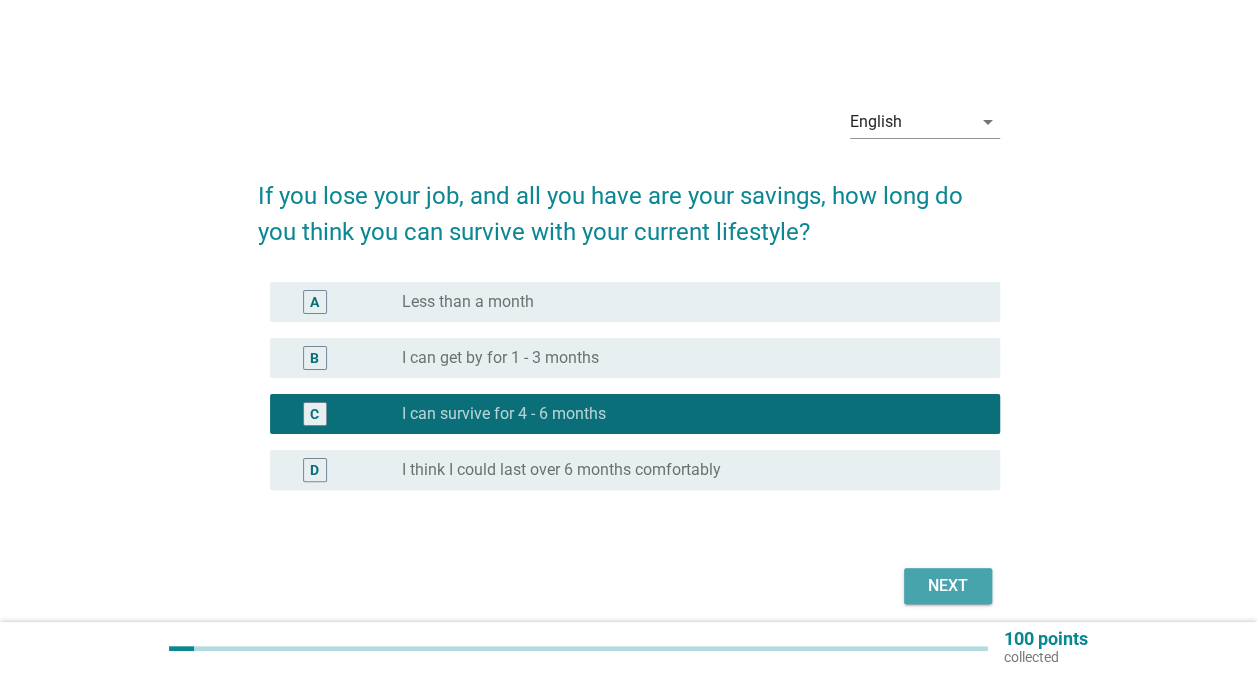 click on "Next" at bounding box center [948, 586] 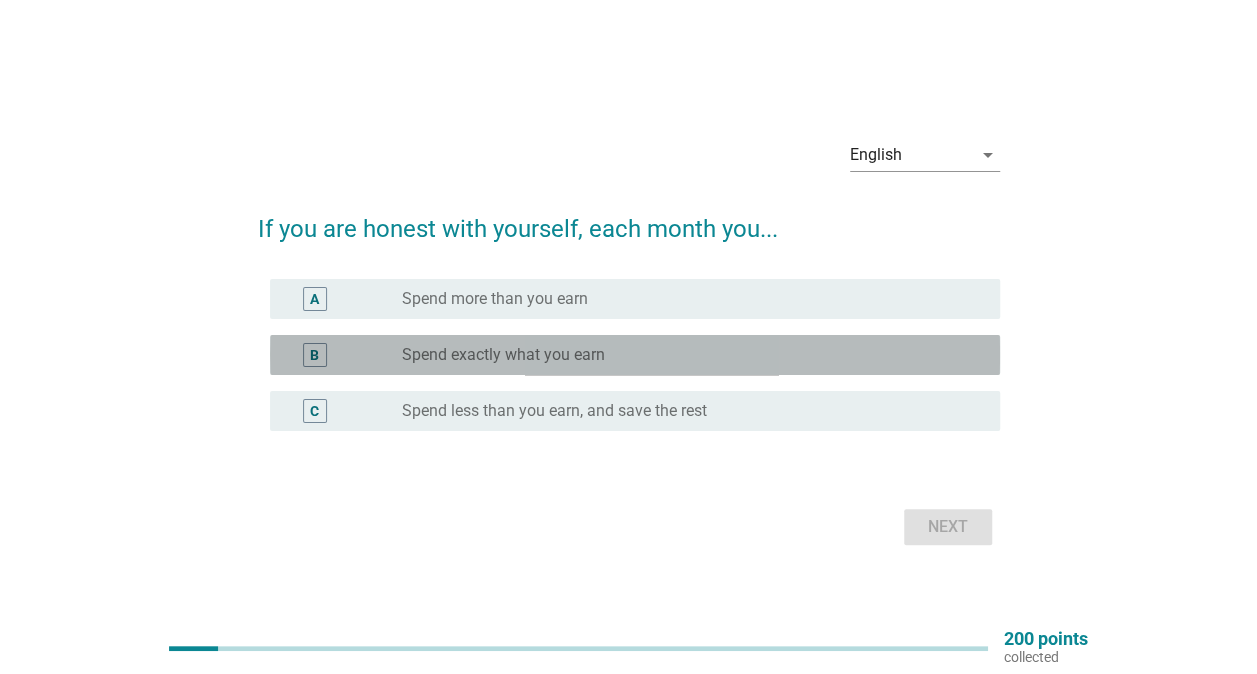 click on "Spend exactly what you earn" at bounding box center [503, 355] 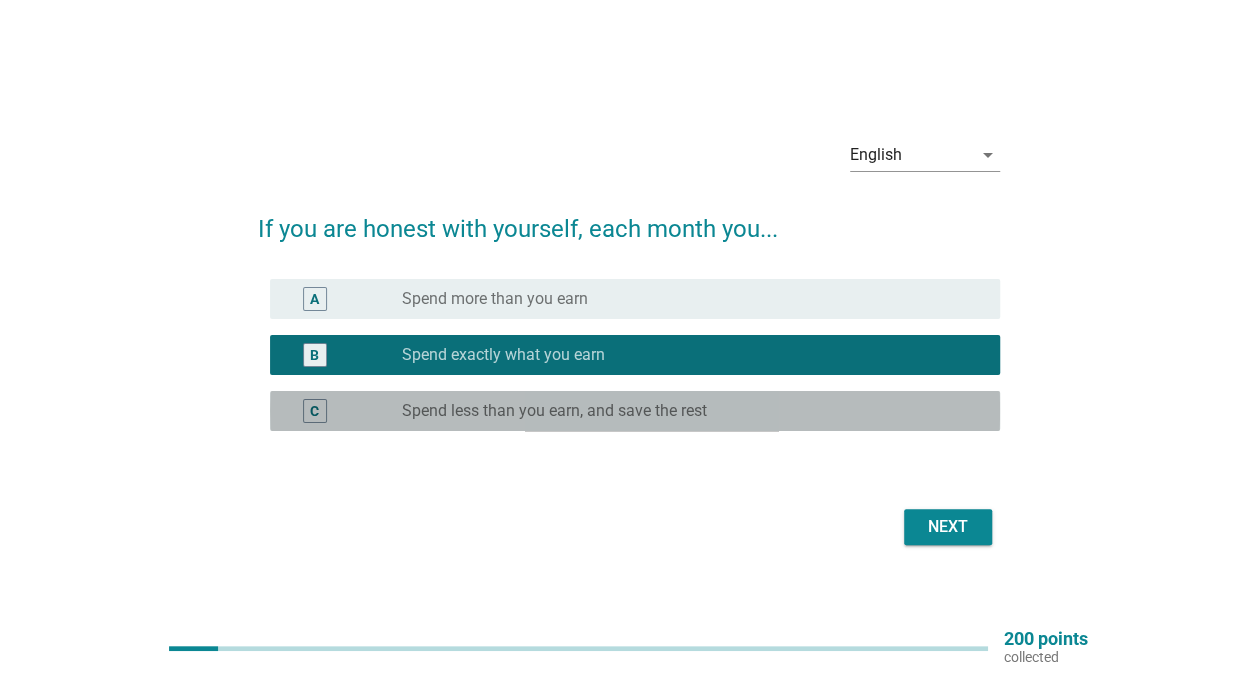 click on "Spend less than you earn, and save the rest" at bounding box center (554, 411) 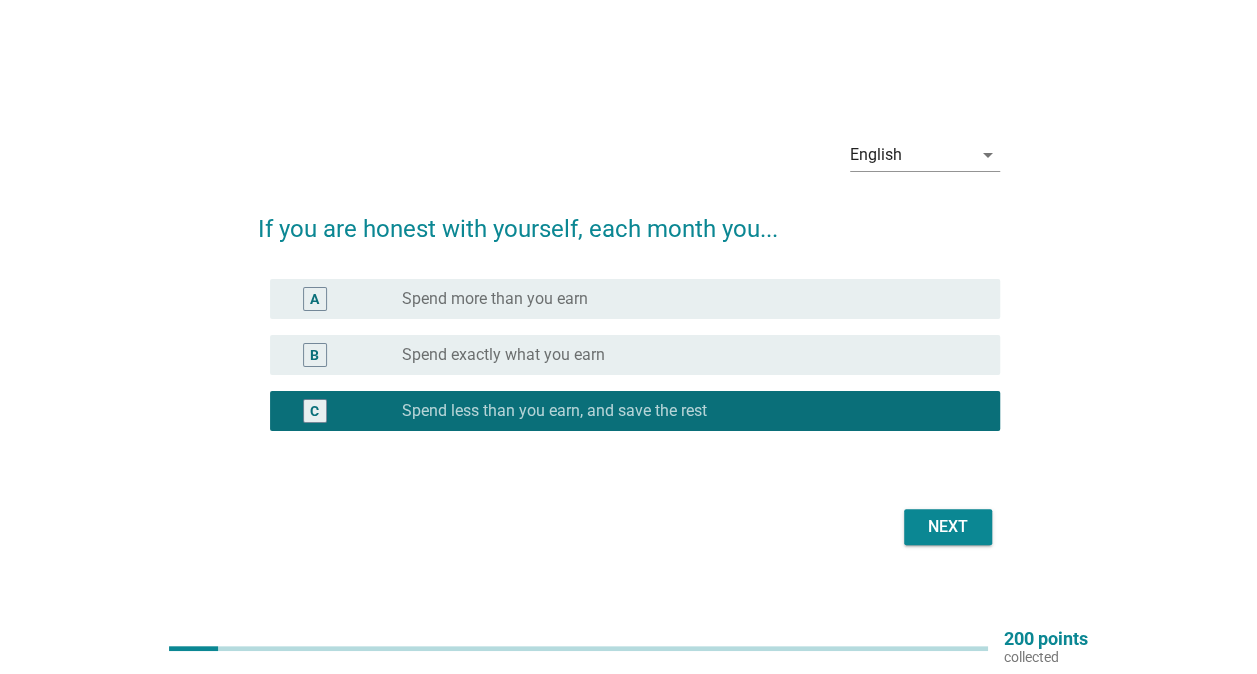 drag, startPoint x: 933, startPoint y: 549, endPoint x: 942, endPoint y: 529, distance: 21.931713 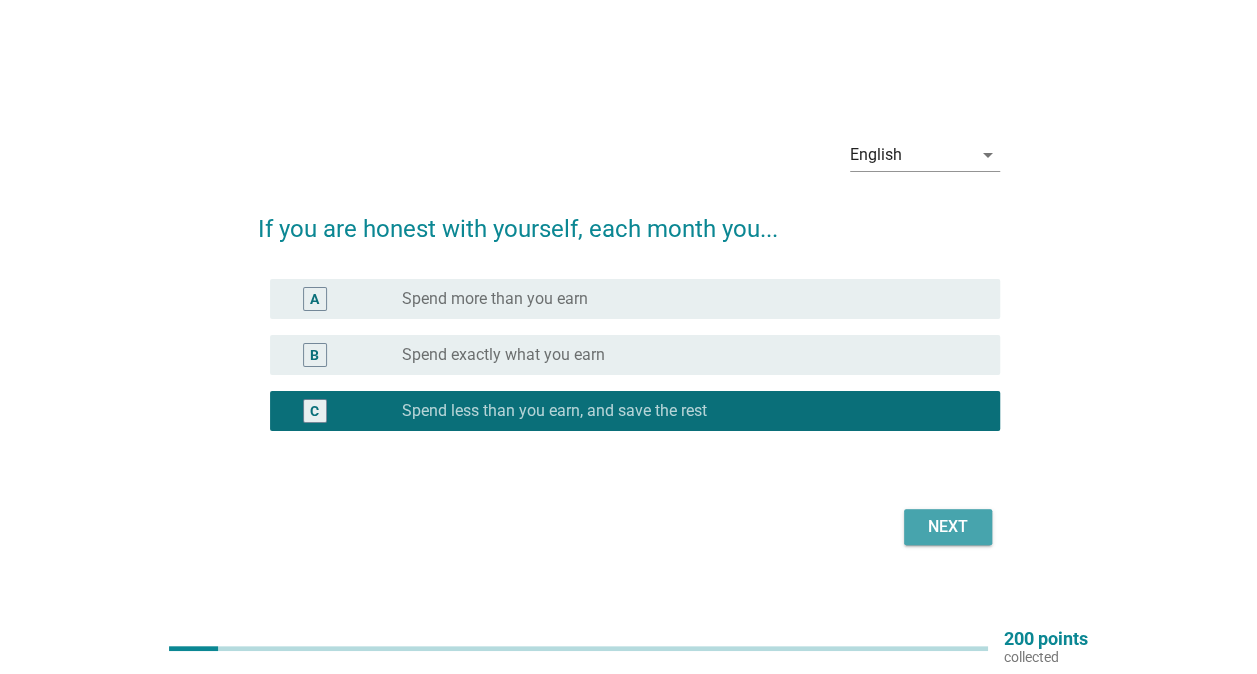 click on "Next" at bounding box center [948, 527] 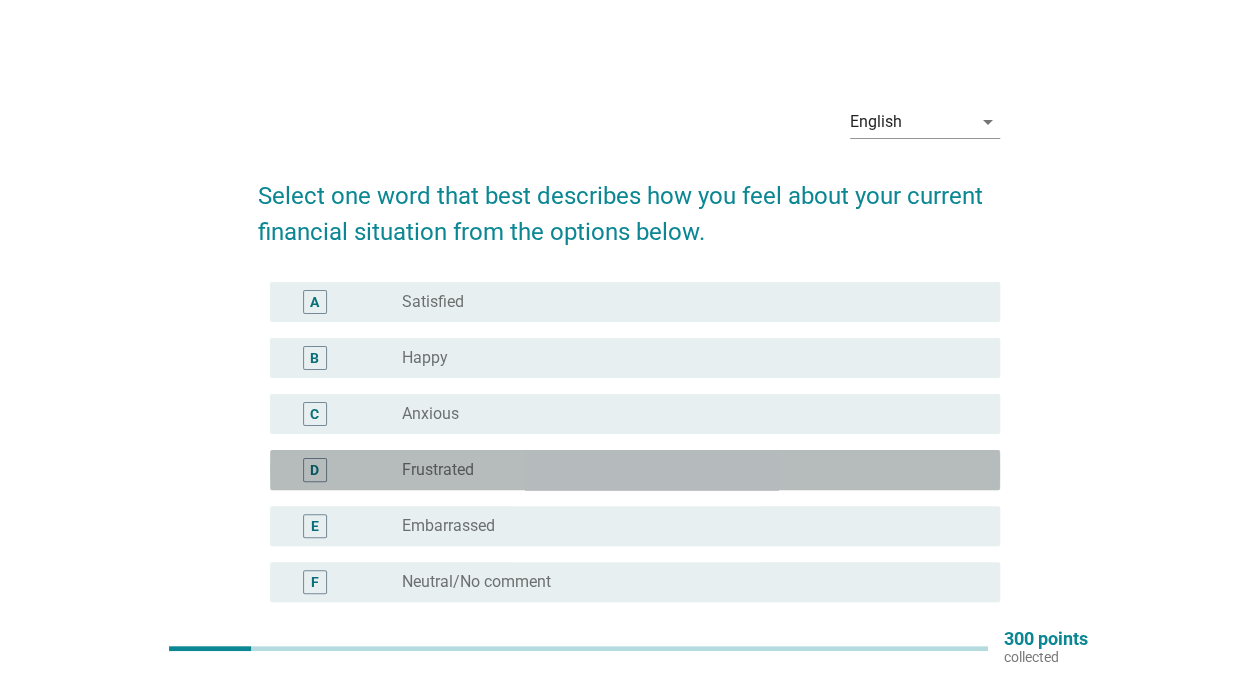 click on "radio_button_unchecked Frustrated" at bounding box center (685, 470) 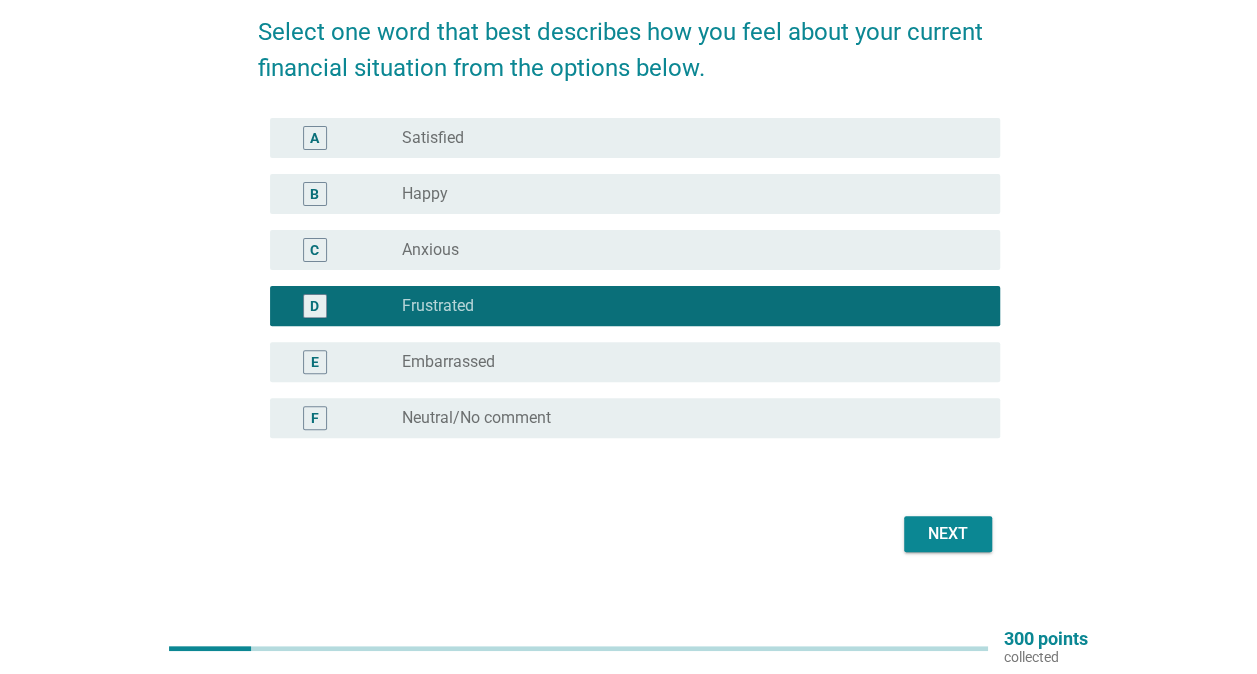 scroll, scrollTop: 169, scrollLeft: 0, axis: vertical 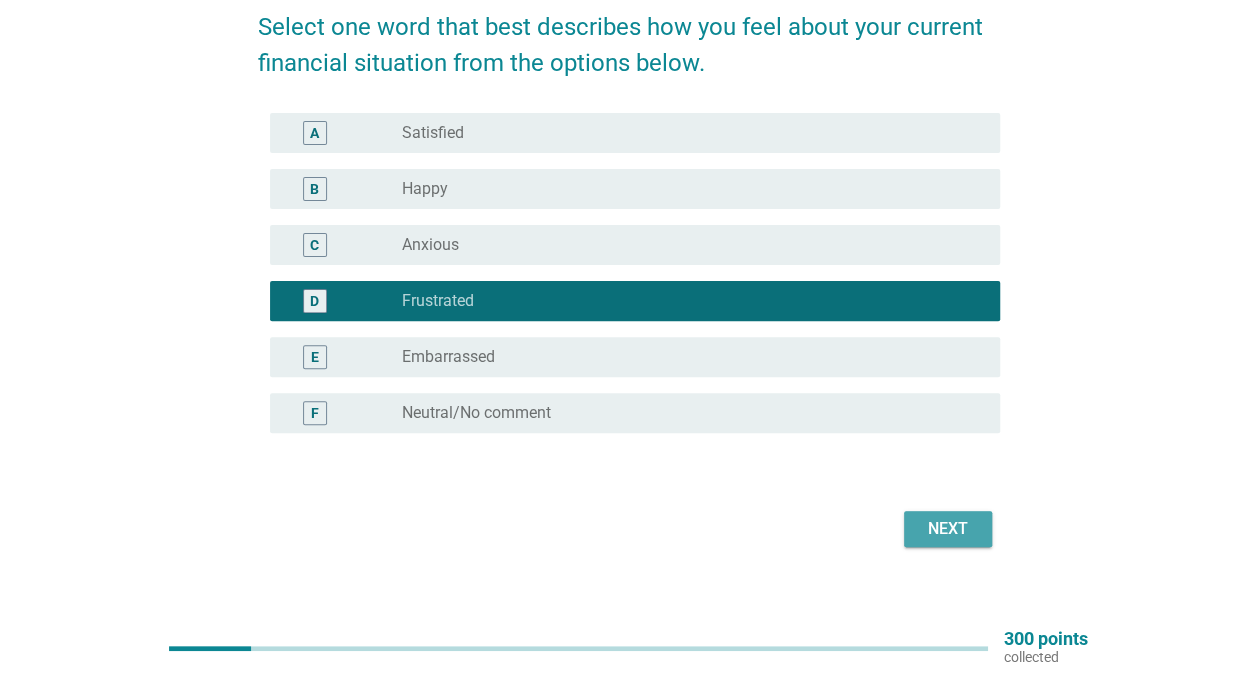 click on "Next" at bounding box center (948, 529) 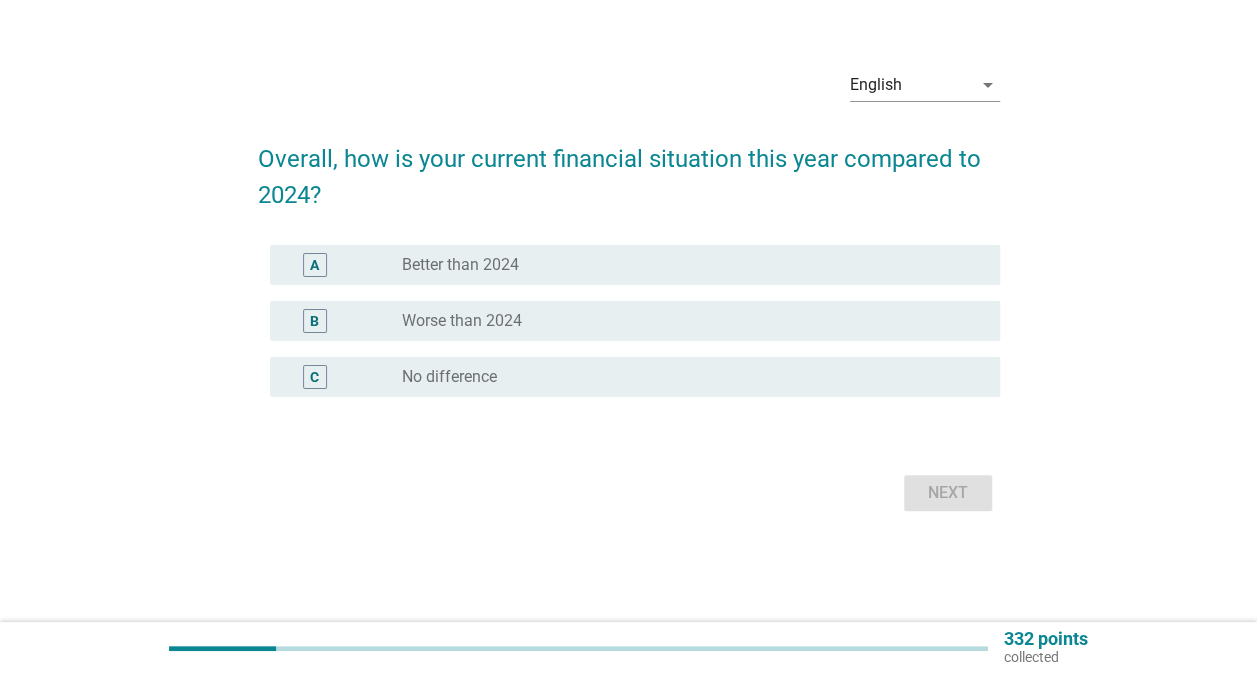 scroll, scrollTop: 0, scrollLeft: 0, axis: both 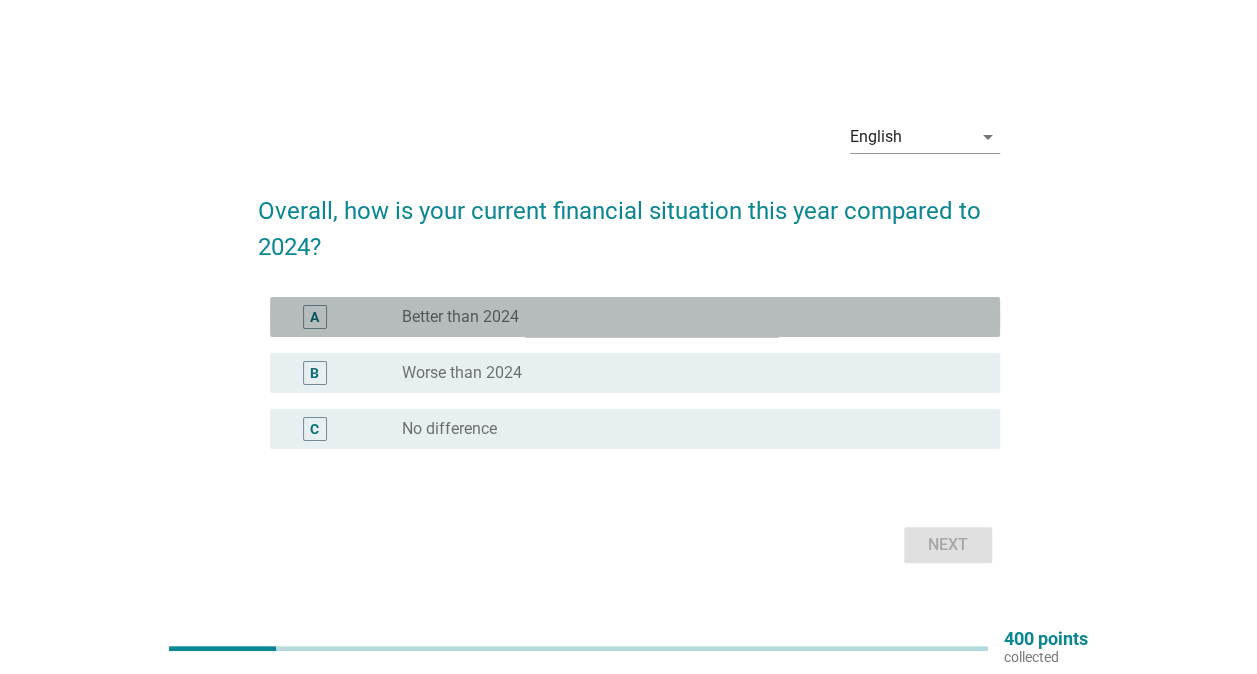 click on "A     radio_button_unchecked Better than 2024" at bounding box center (635, 317) 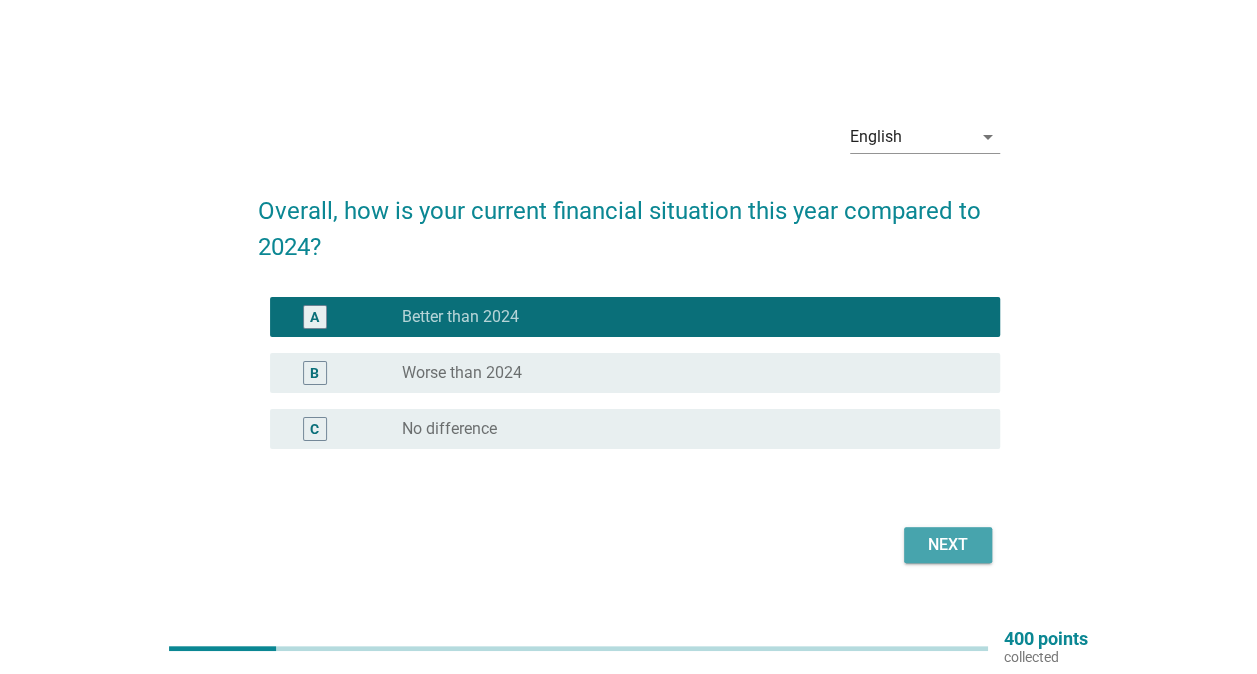 click on "Next" at bounding box center [948, 545] 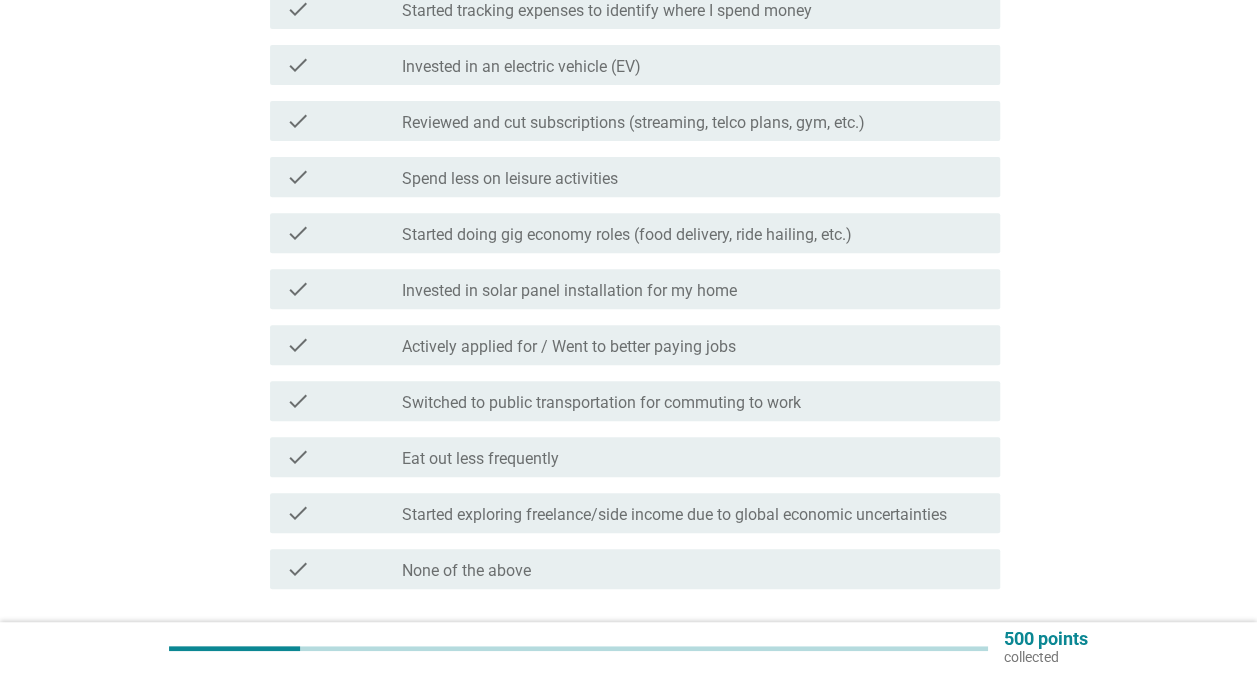 scroll, scrollTop: 315, scrollLeft: 0, axis: vertical 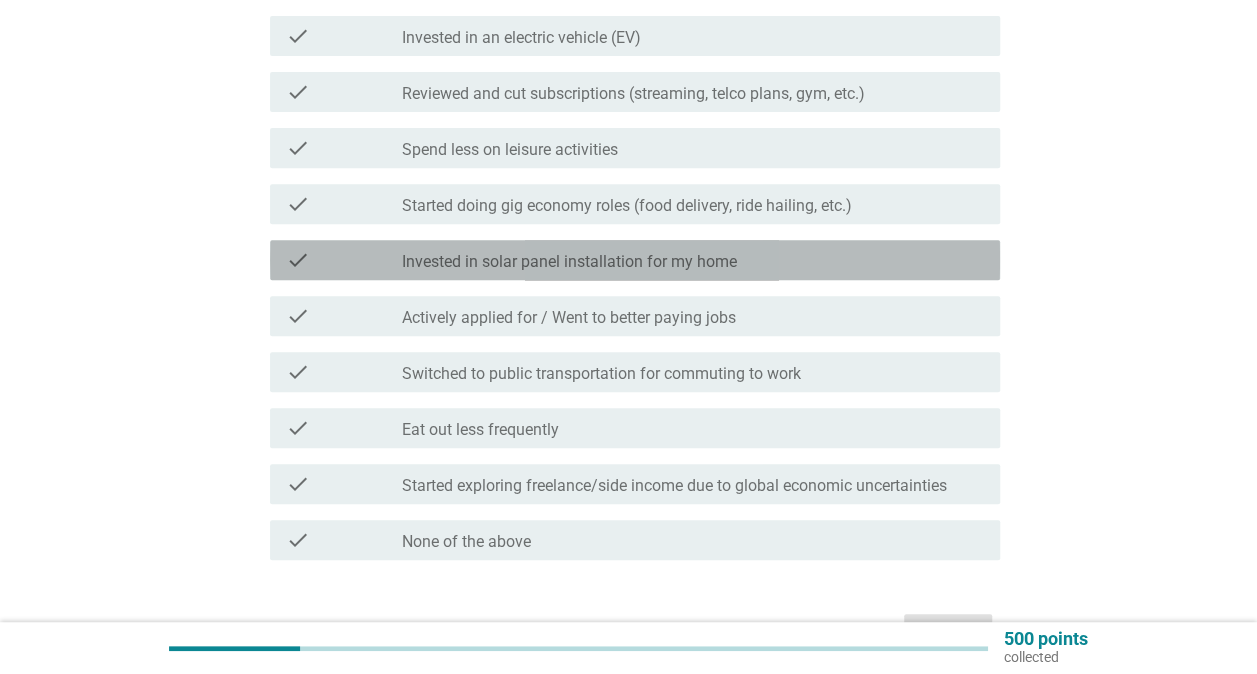 click on "check_box_outline_blank Invested in solar panel installation for my home" at bounding box center [693, 260] 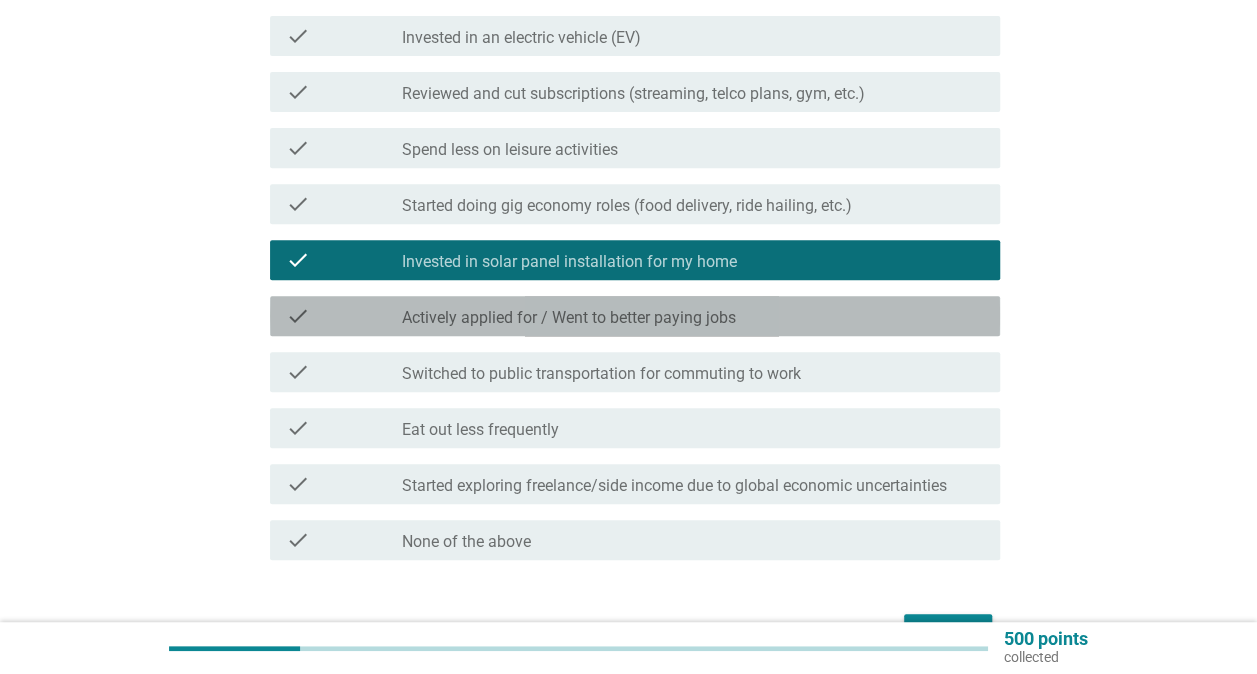 click on "Actively applied for / Went to better paying jobs" at bounding box center (569, 318) 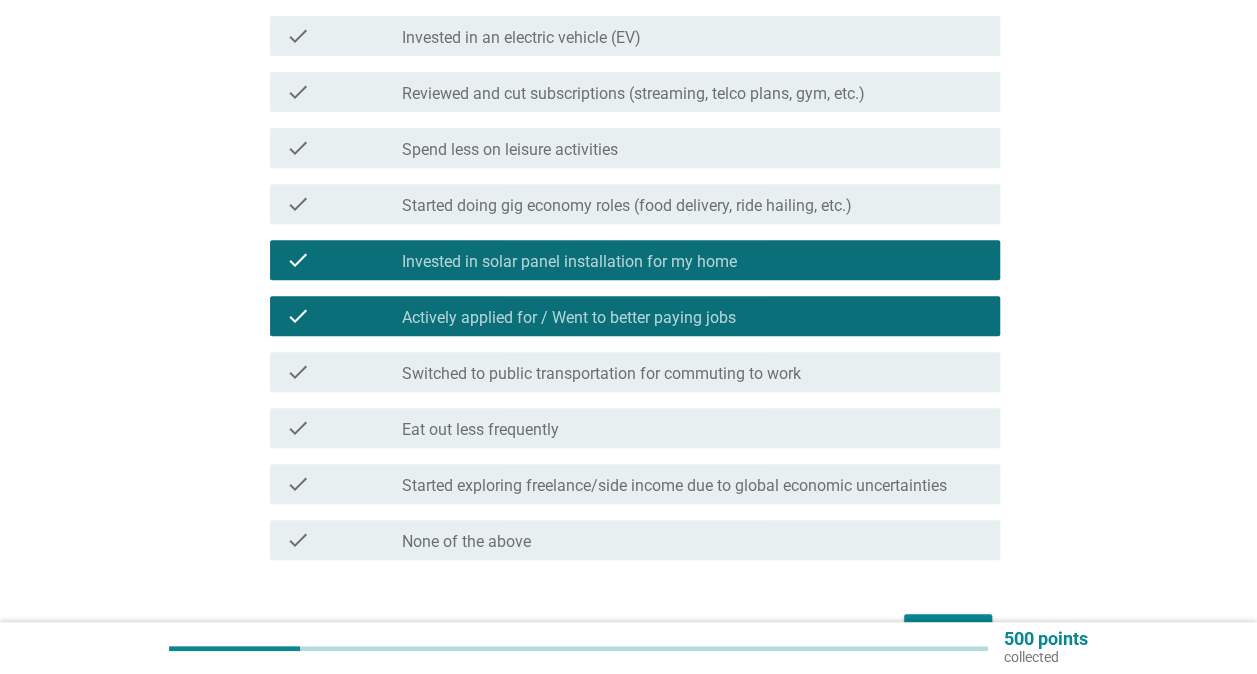 scroll, scrollTop: 378, scrollLeft: 0, axis: vertical 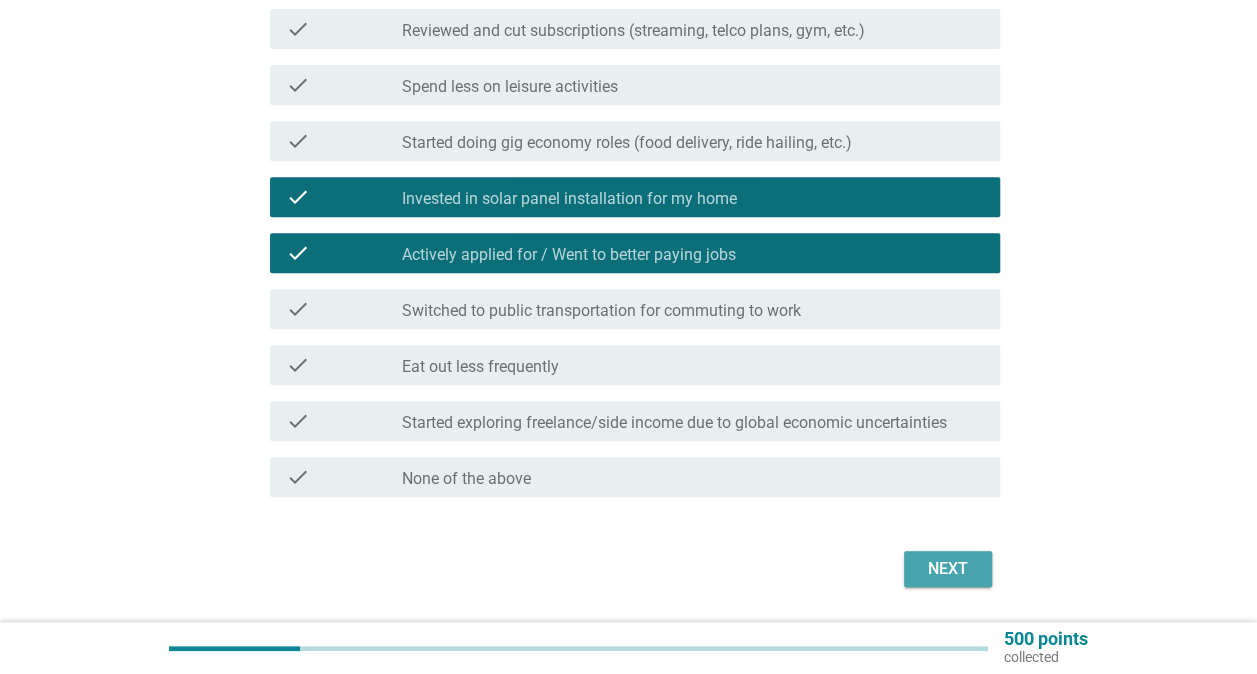 click on "Next" at bounding box center [948, 569] 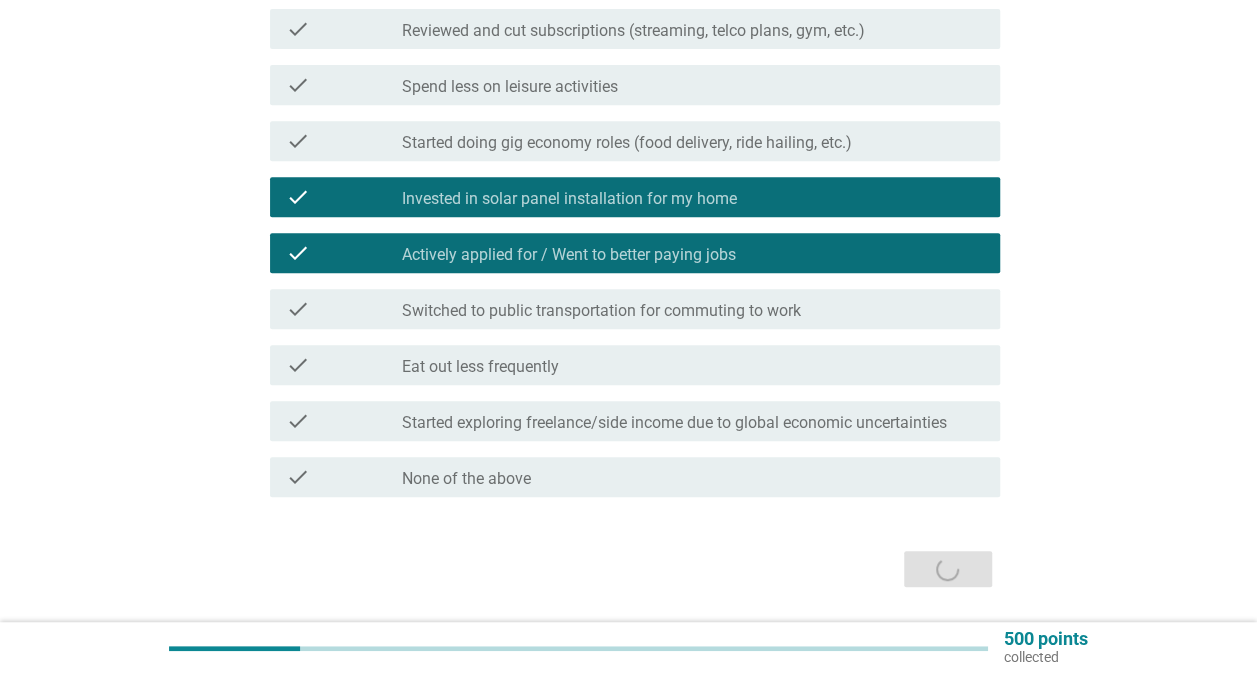 scroll, scrollTop: 0, scrollLeft: 0, axis: both 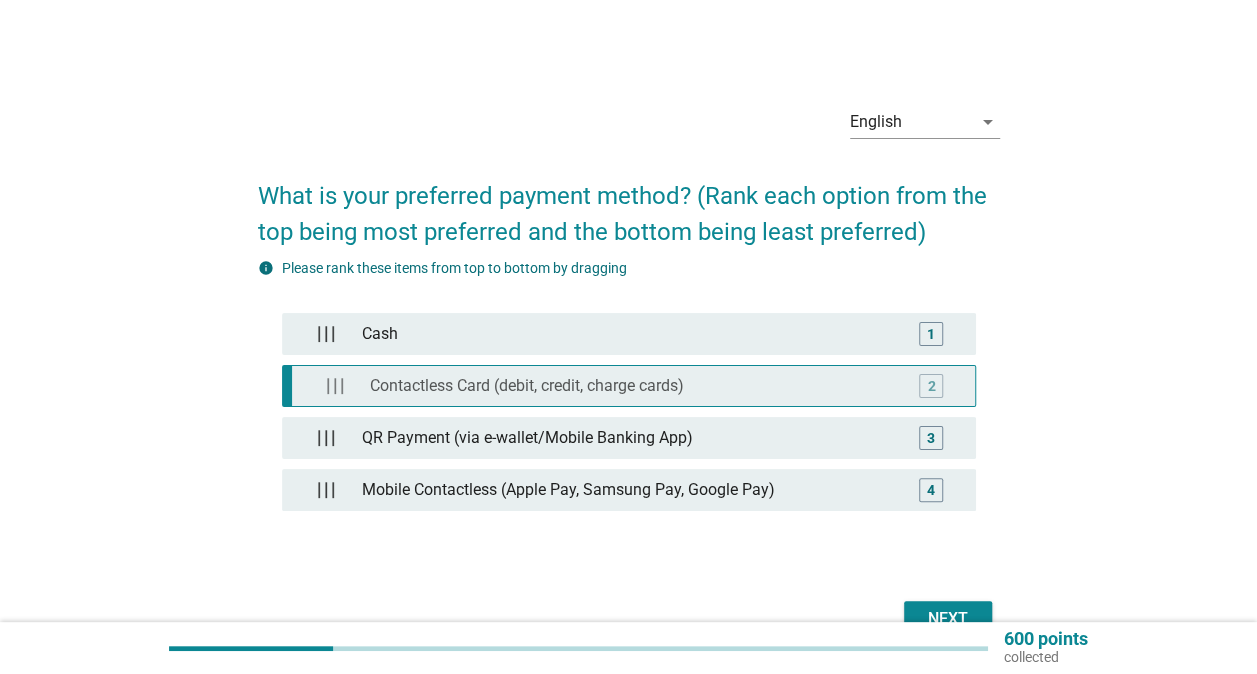 type 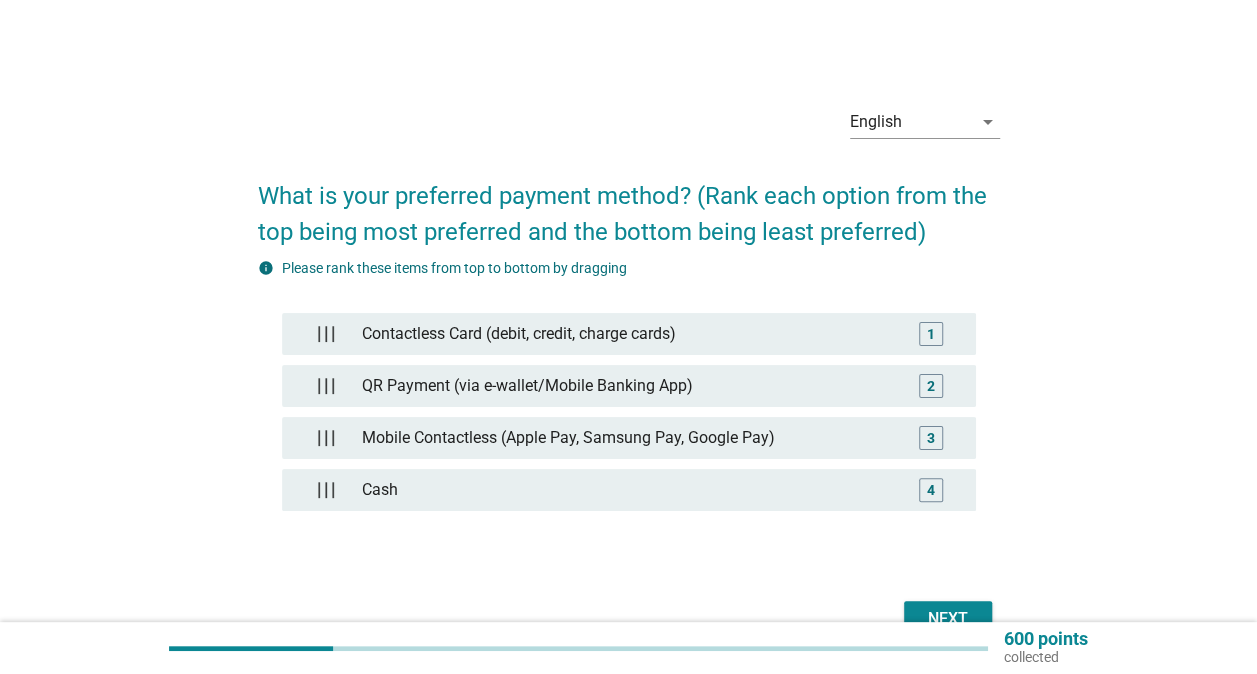 click on "Next" at bounding box center [948, 619] 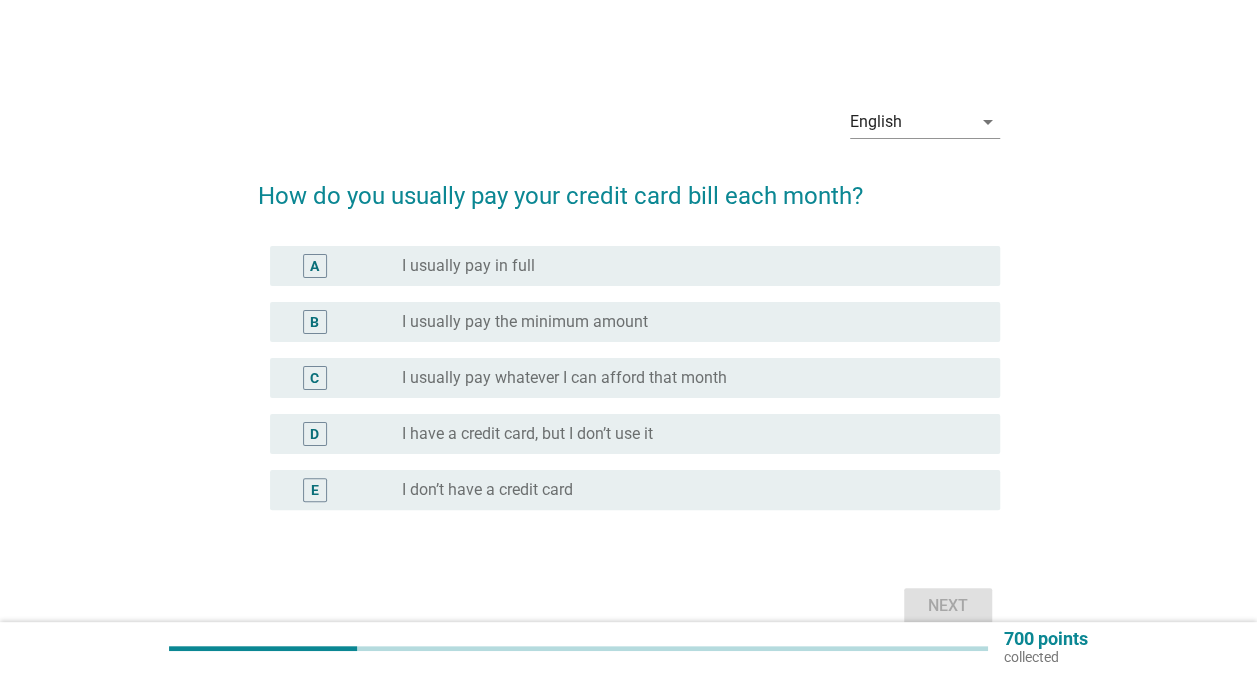 click on "A     radio_button_unchecked I usually pay in full" at bounding box center (635, 266) 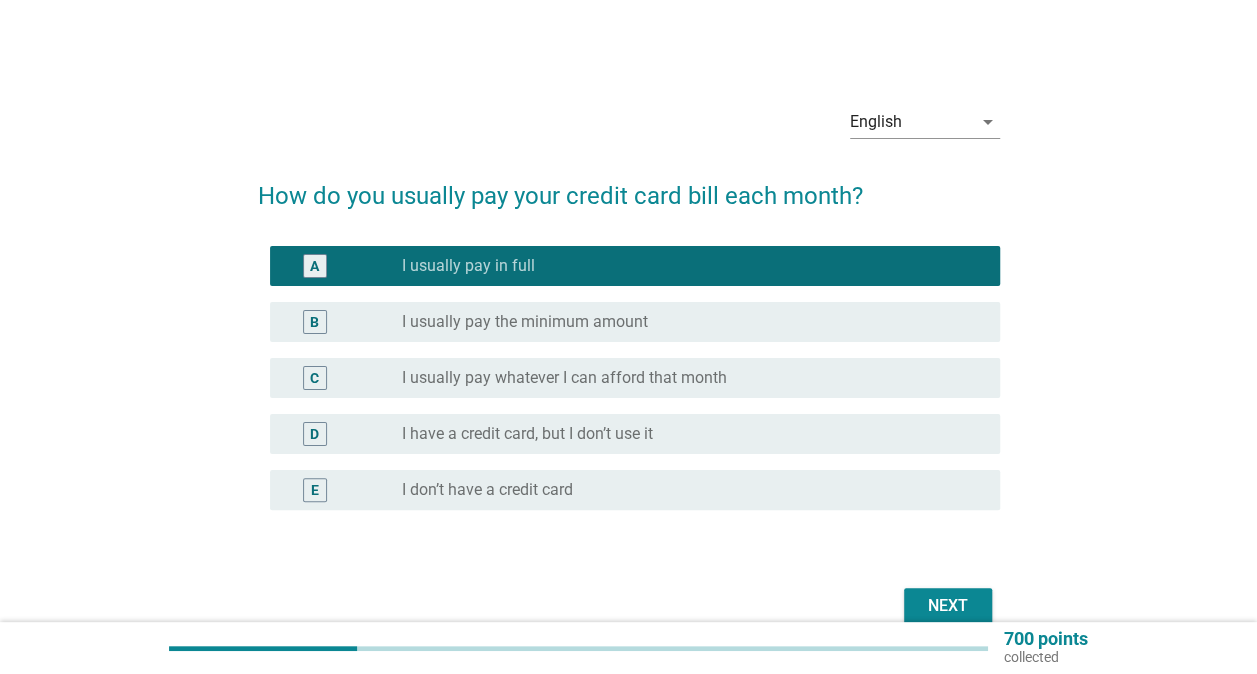 click on "Next" at bounding box center (948, 606) 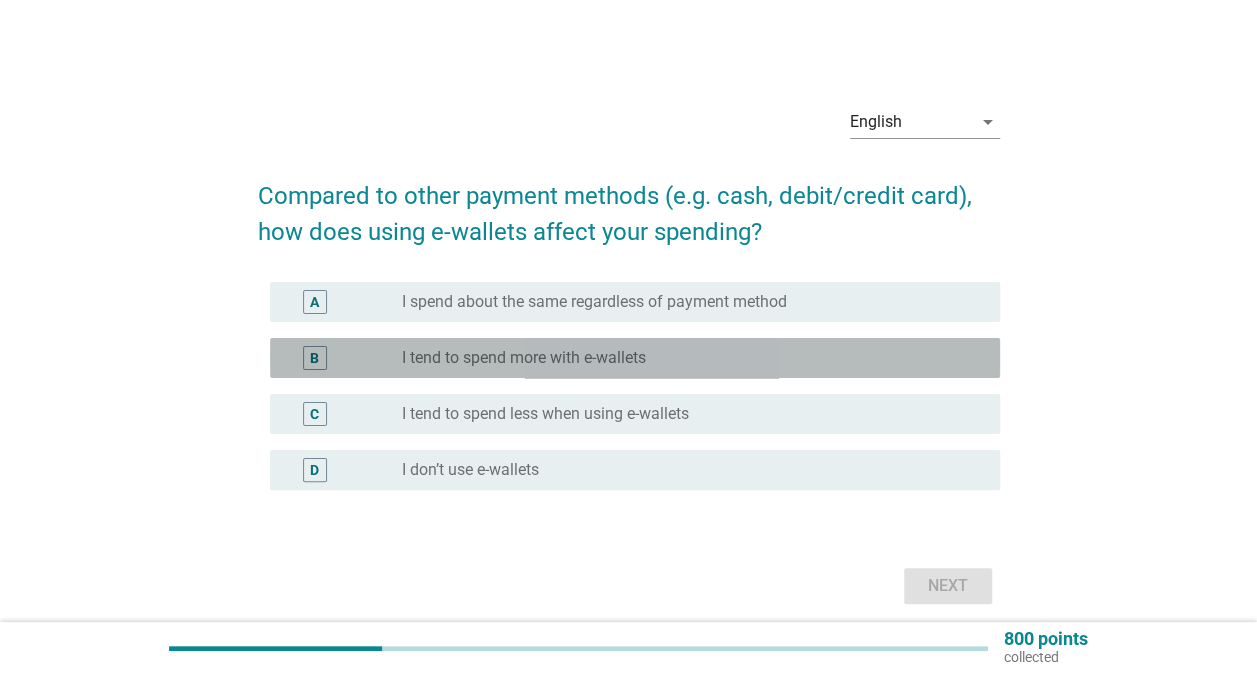 click on "I tend to spend more with e-wallets" at bounding box center (524, 358) 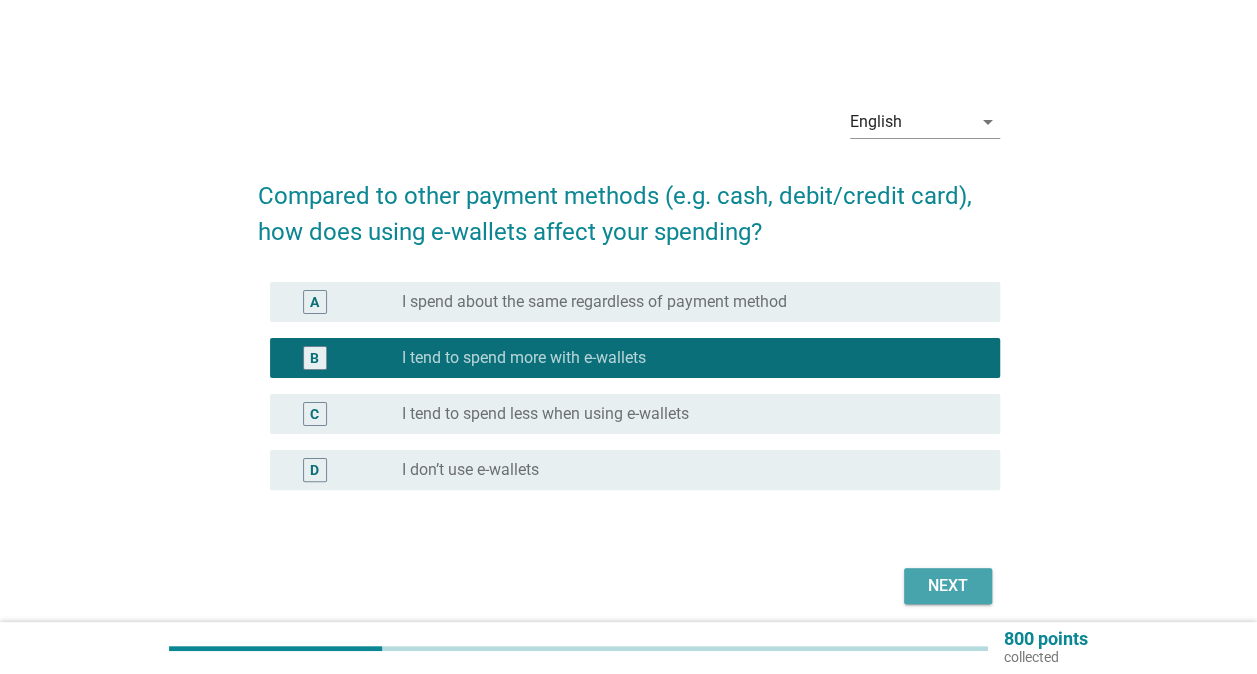 click on "Next" at bounding box center [948, 586] 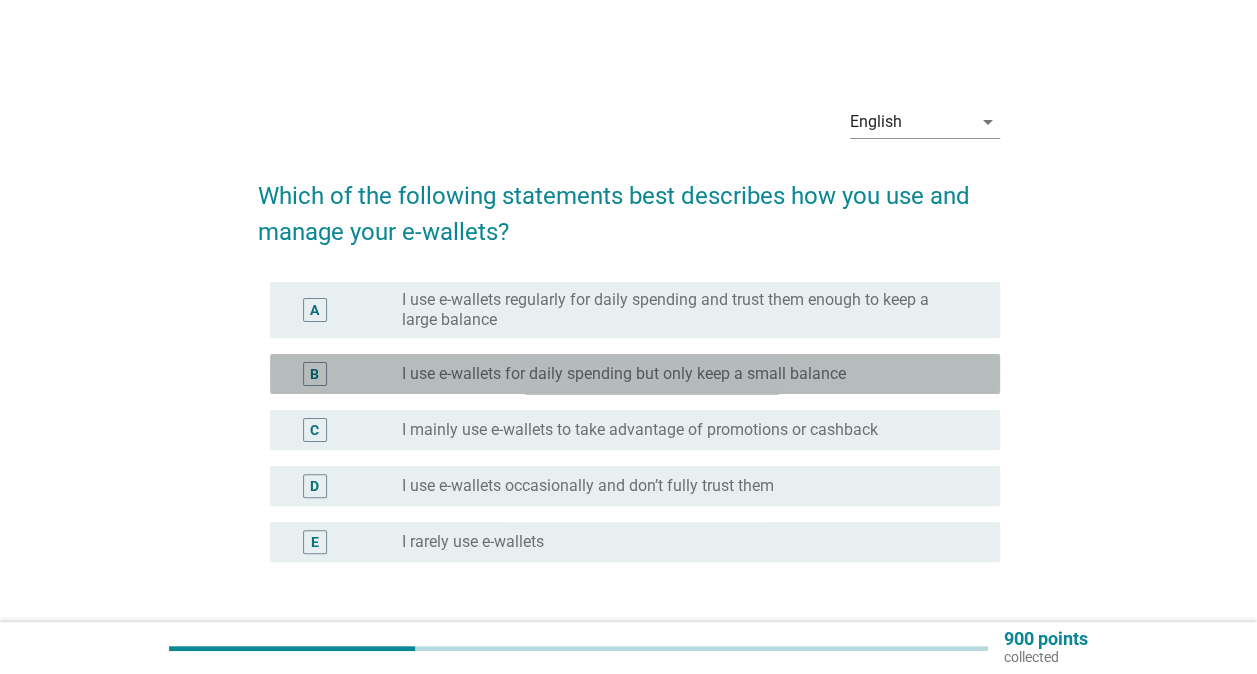 click on "I use e-wallets for daily spending but only keep a small balance" at bounding box center (624, 374) 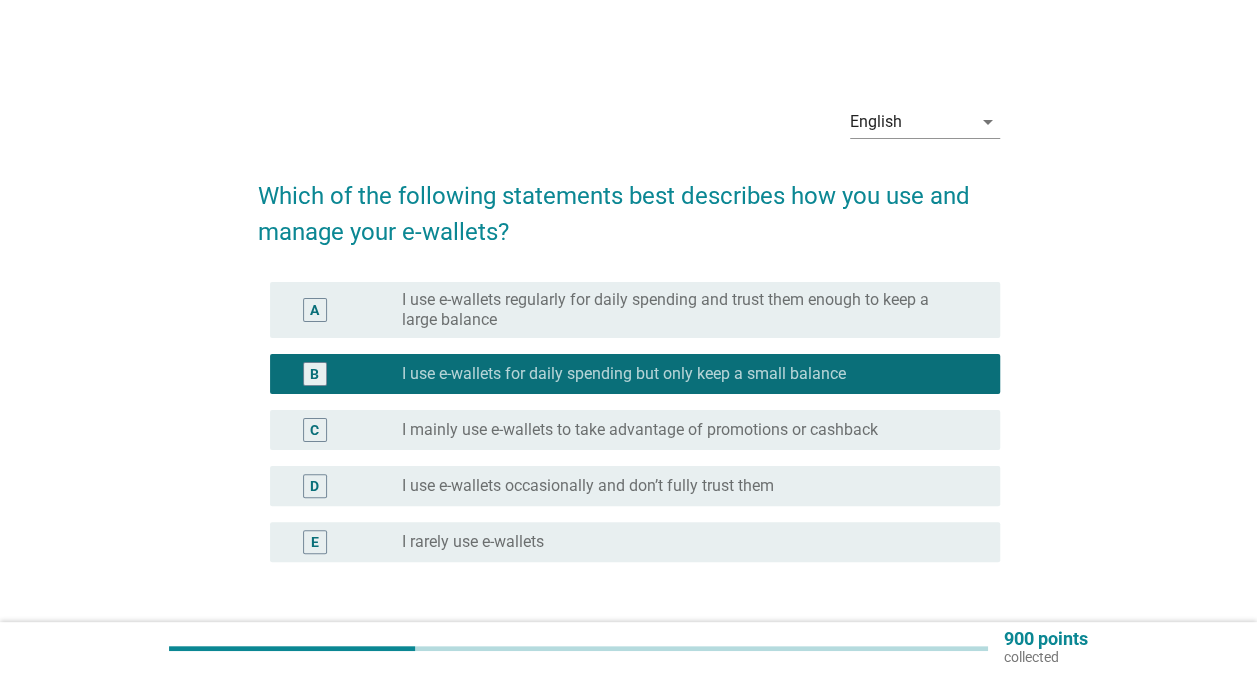 scroll, scrollTop: 150, scrollLeft: 0, axis: vertical 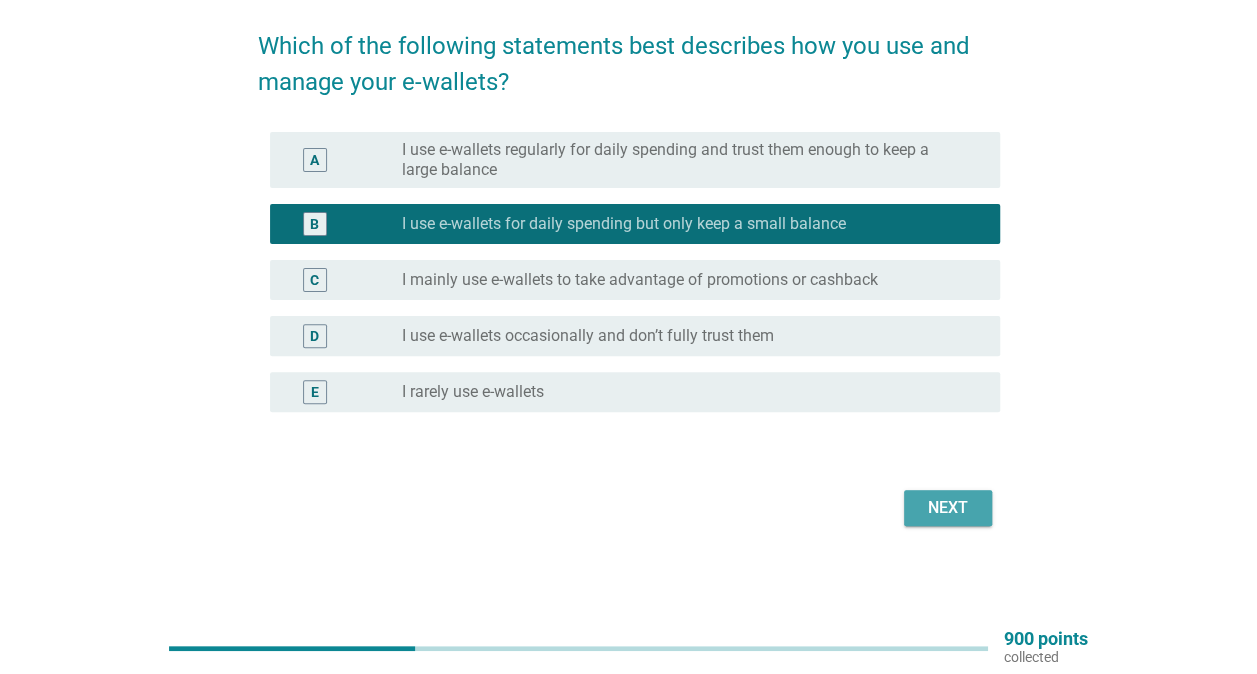 click on "Next" at bounding box center (948, 508) 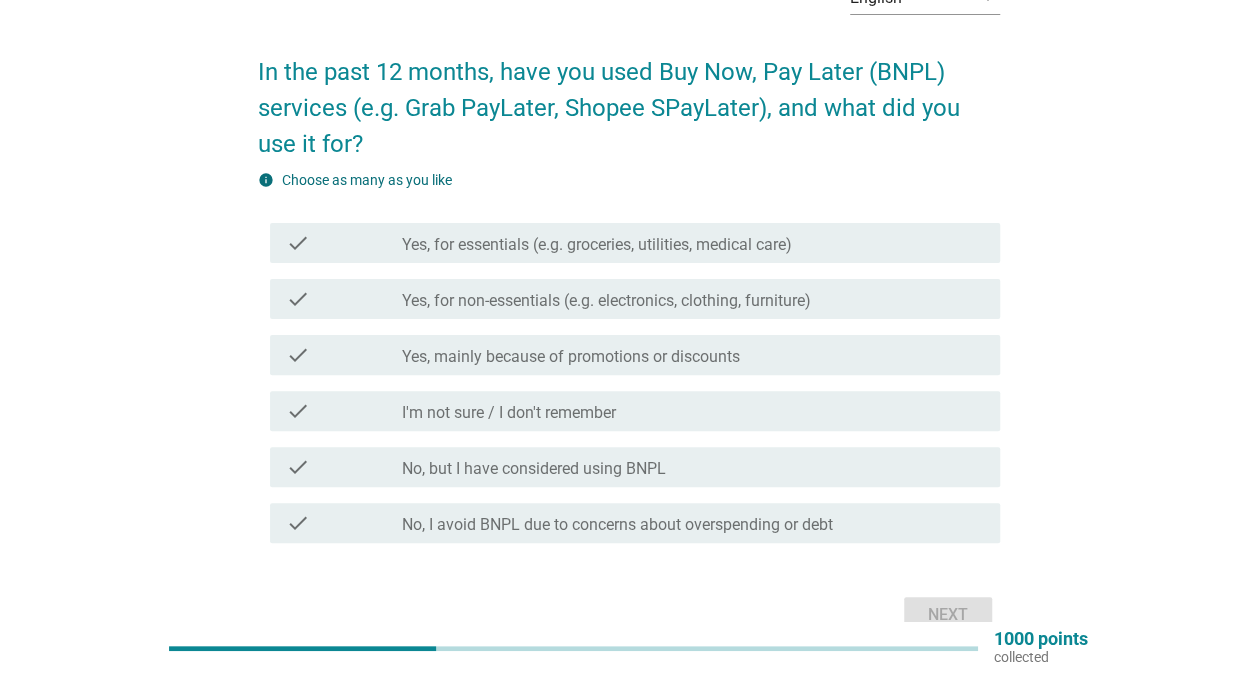 scroll, scrollTop: 124, scrollLeft: 0, axis: vertical 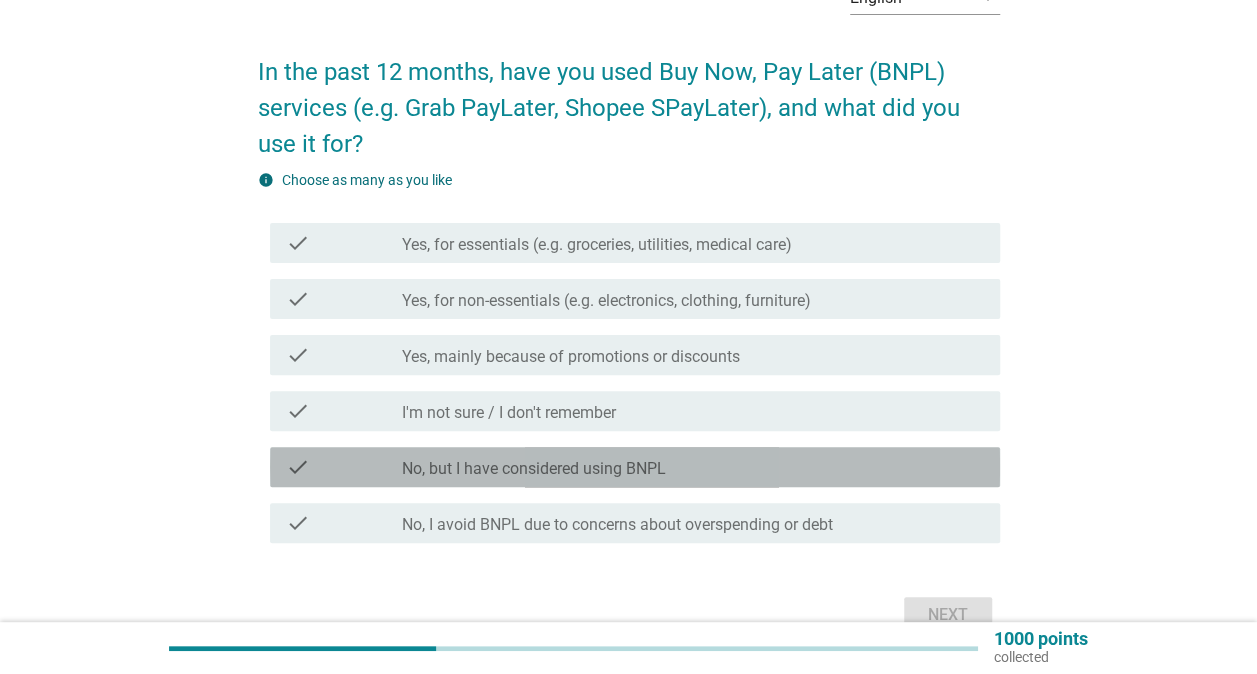 click on "check     check_box_outline_blank No, but I have considered using BNPL" at bounding box center [635, 467] 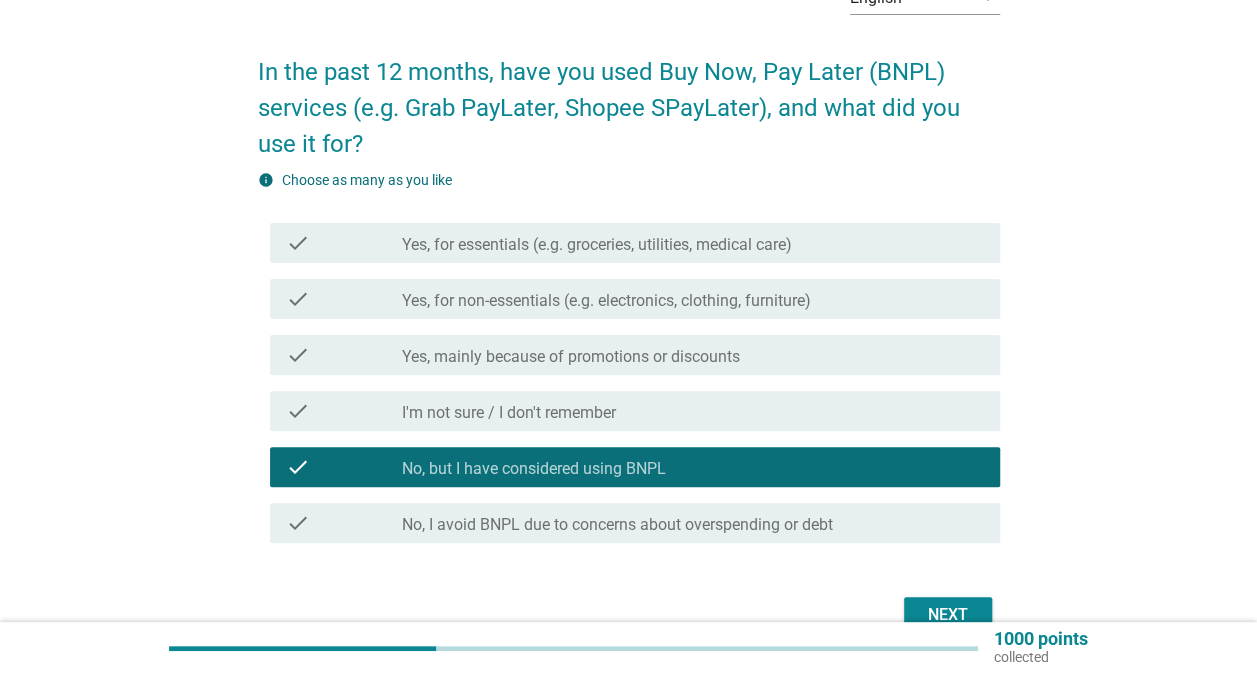 scroll, scrollTop: 200, scrollLeft: 0, axis: vertical 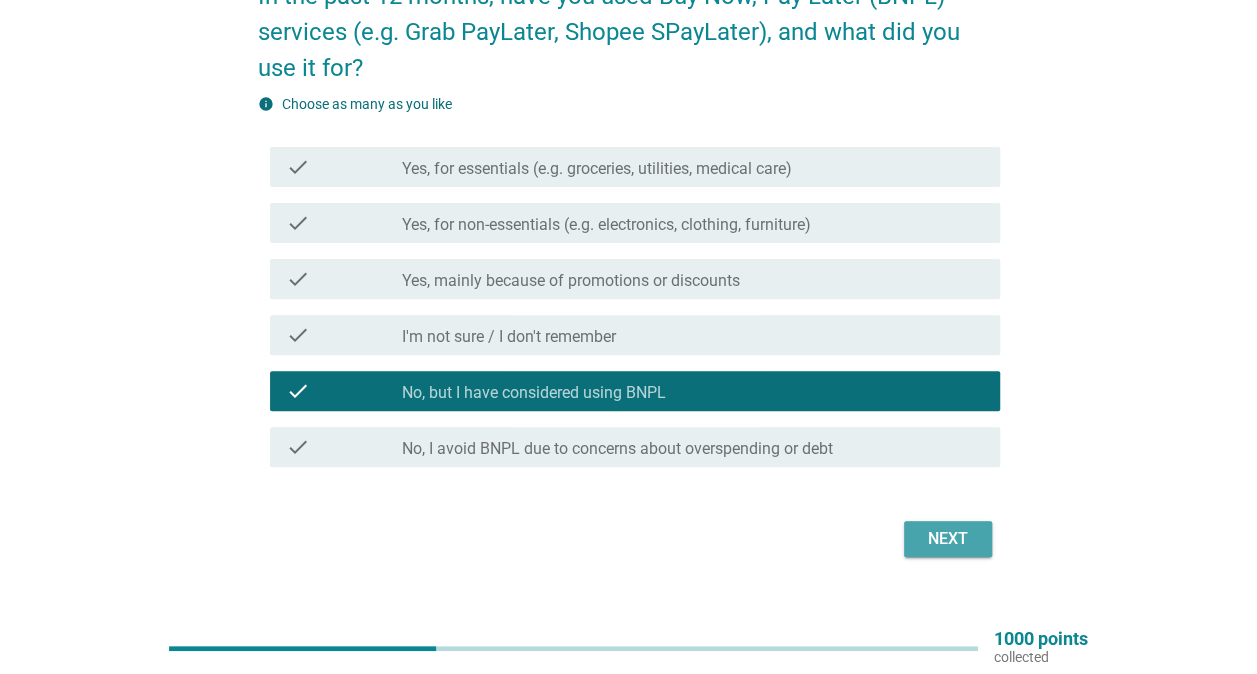click on "Next" at bounding box center (948, 539) 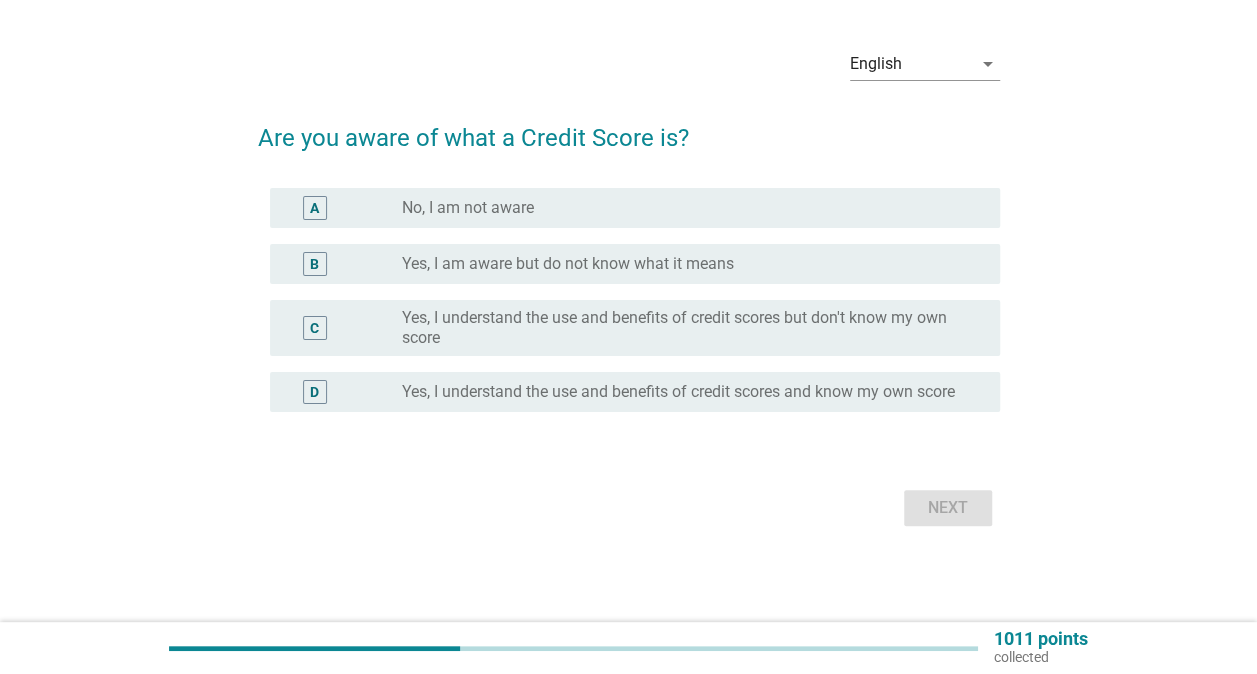scroll, scrollTop: 0, scrollLeft: 0, axis: both 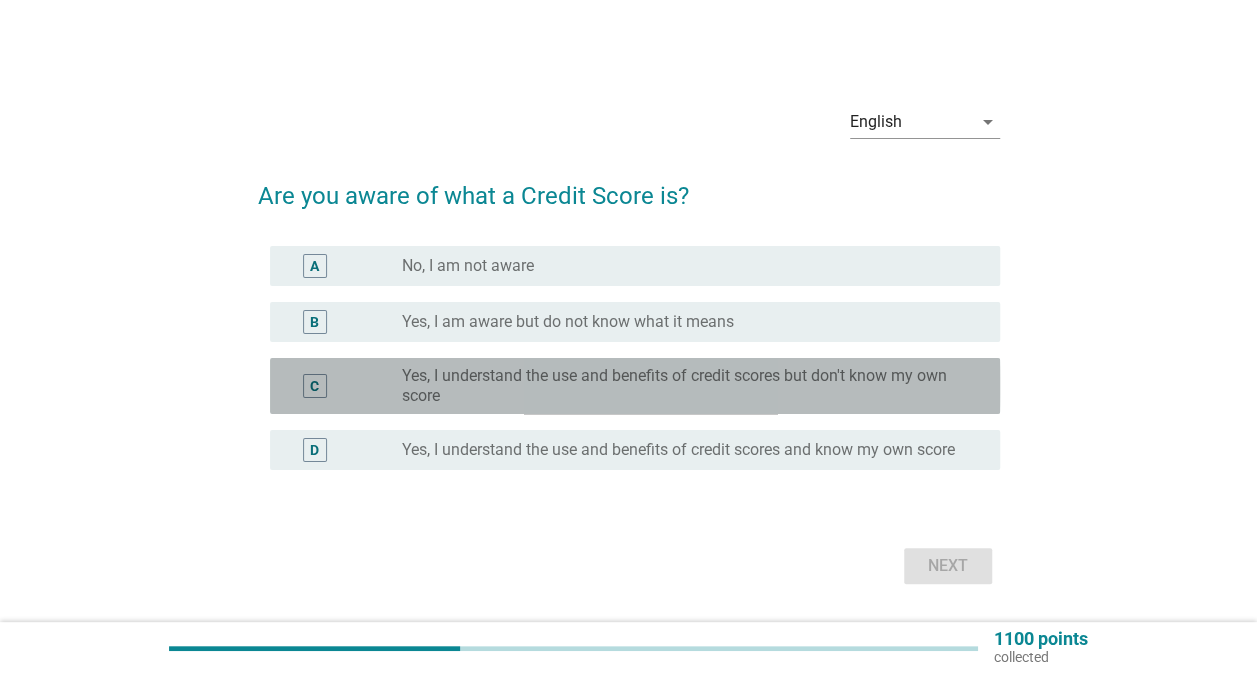 click on "Yes, I understand the use and benefits of credit scores but don't know my own score" at bounding box center [685, 386] 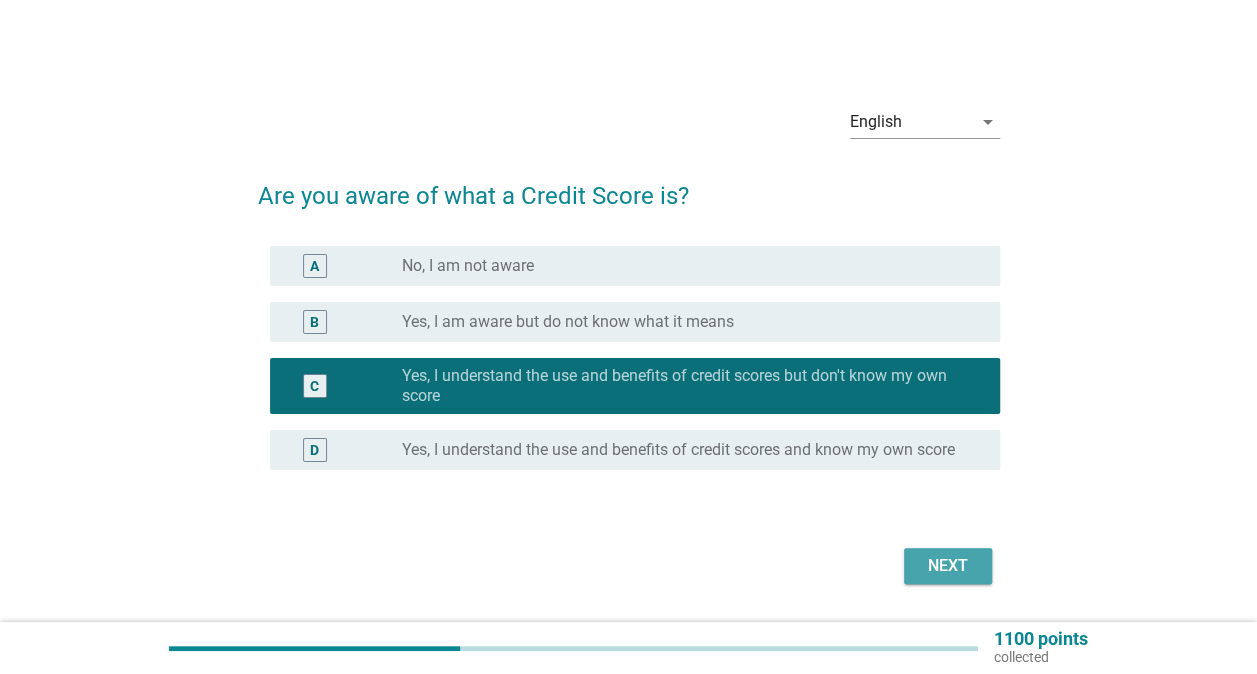 click on "Next" at bounding box center (948, 566) 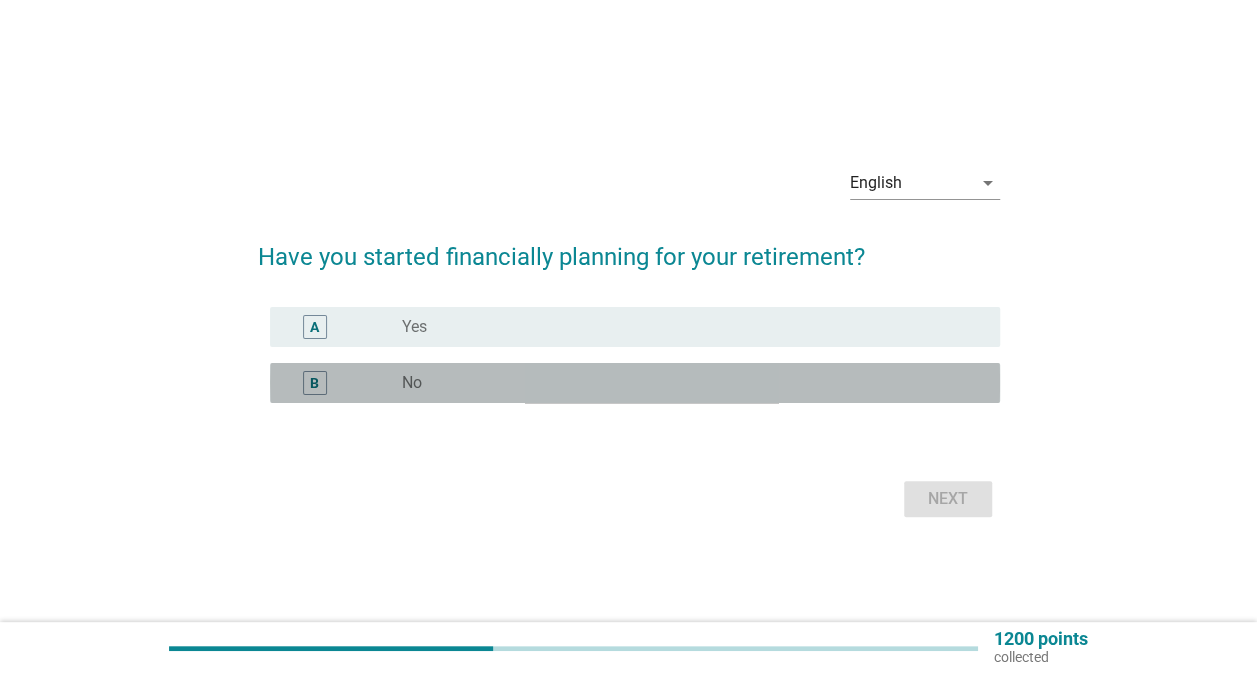 click on "B     radio_button_unchecked No" at bounding box center [635, 383] 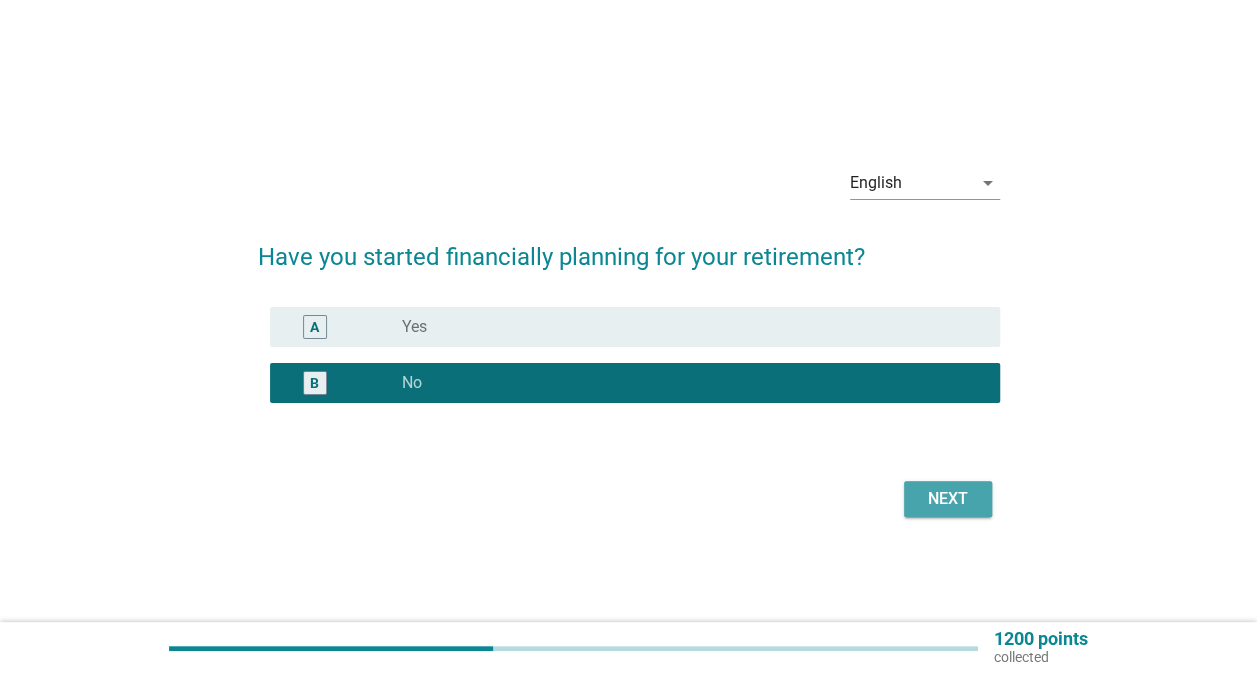 click on "Next" at bounding box center (948, 499) 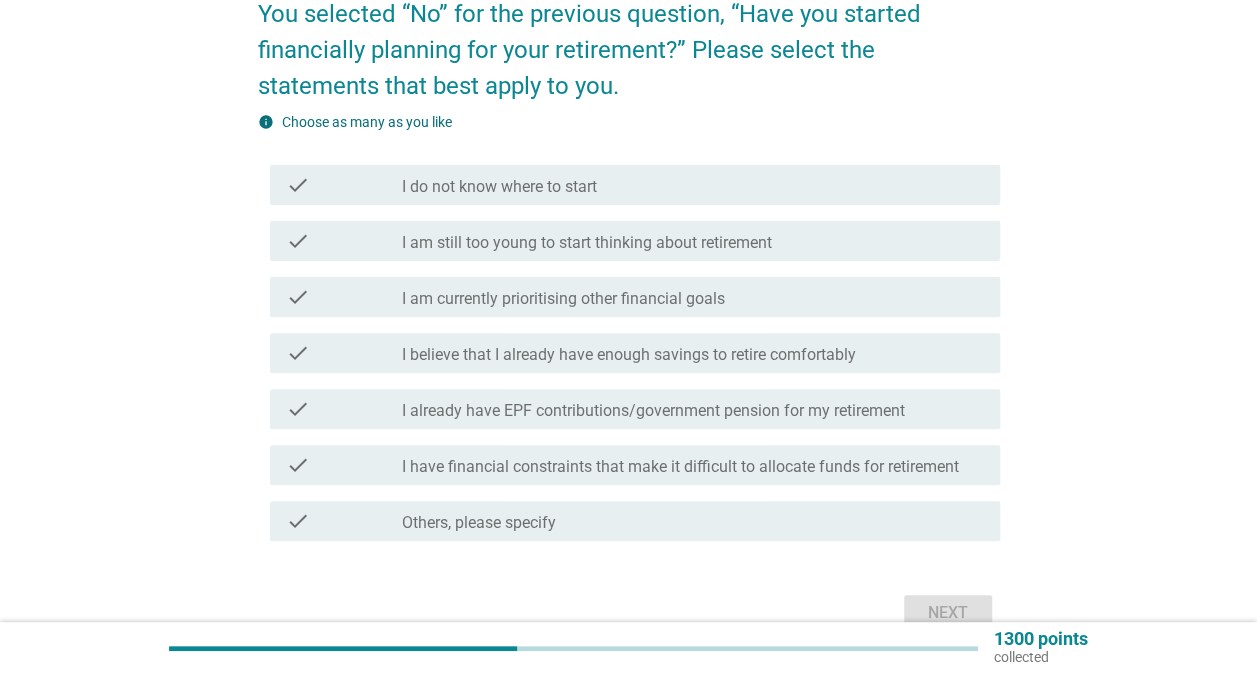 scroll, scrollTop: 190, scrollLeft: 0, axis: vertical 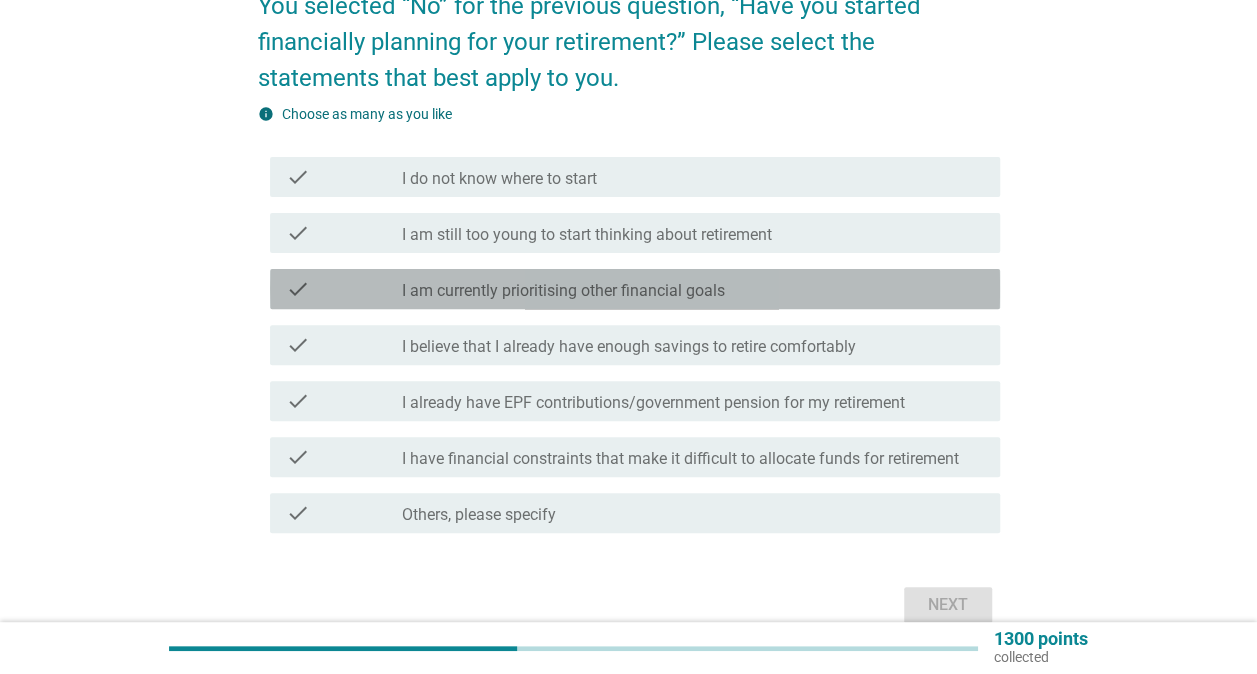 click on "I am currently prioritising other financial goals" at bounding box center (563, 291) 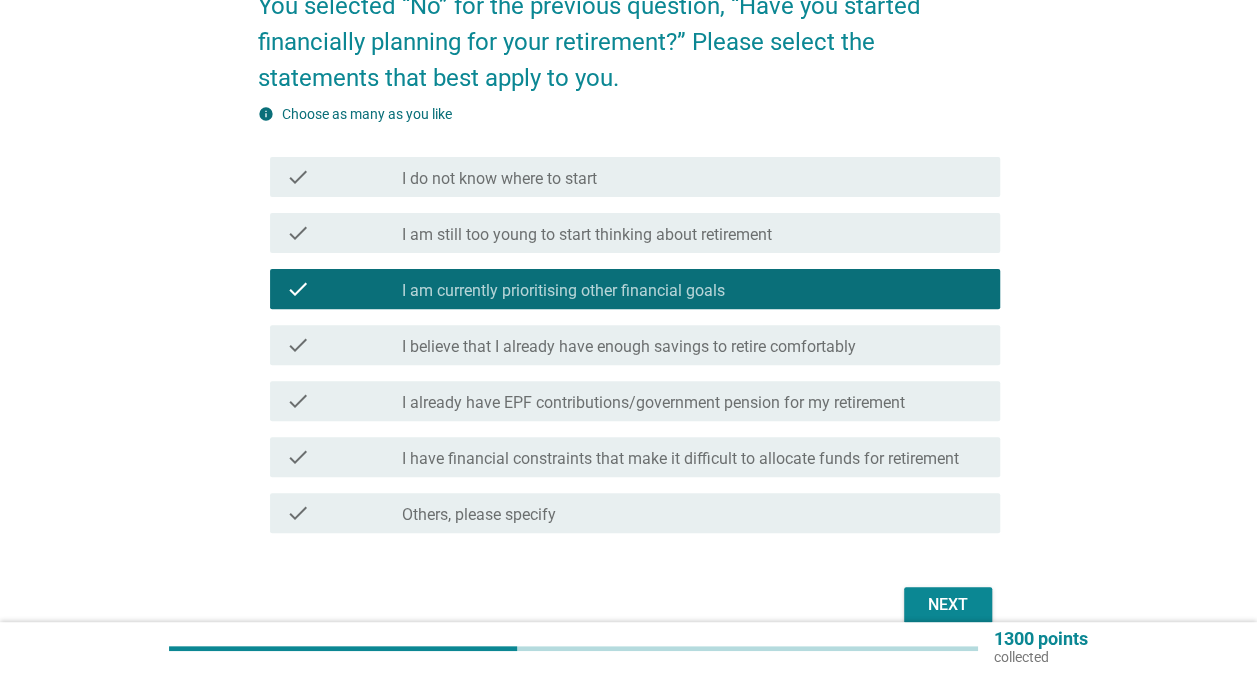 scroll, scrollTop: 260, scrollLeft: 0, axis: vertical 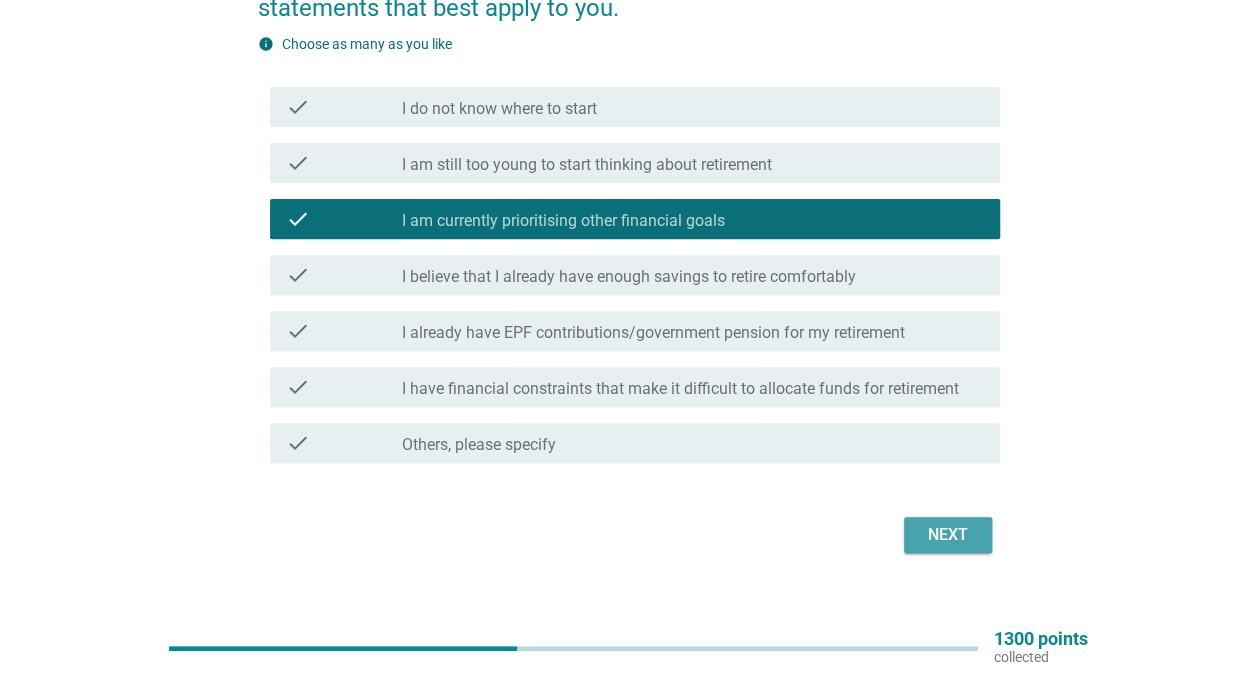 click on "Next" at bounding box center (948, 535) 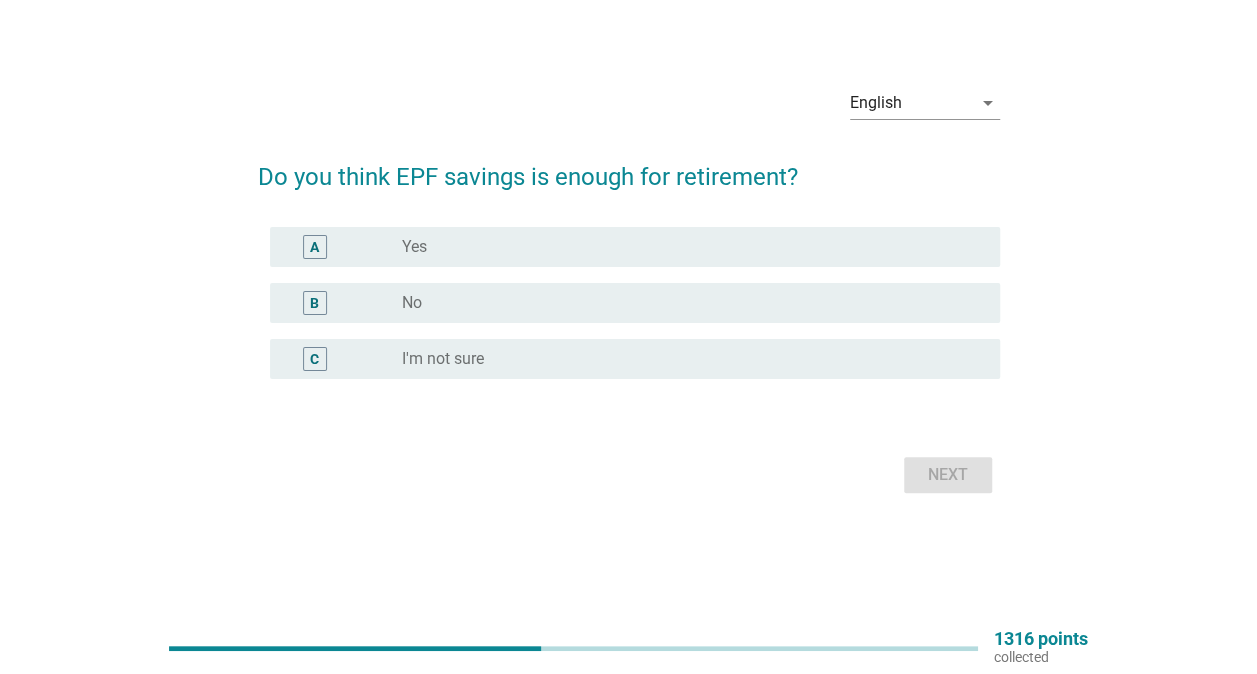 scroll, scrollTop: 0, scrollLeft: 0, axis: both 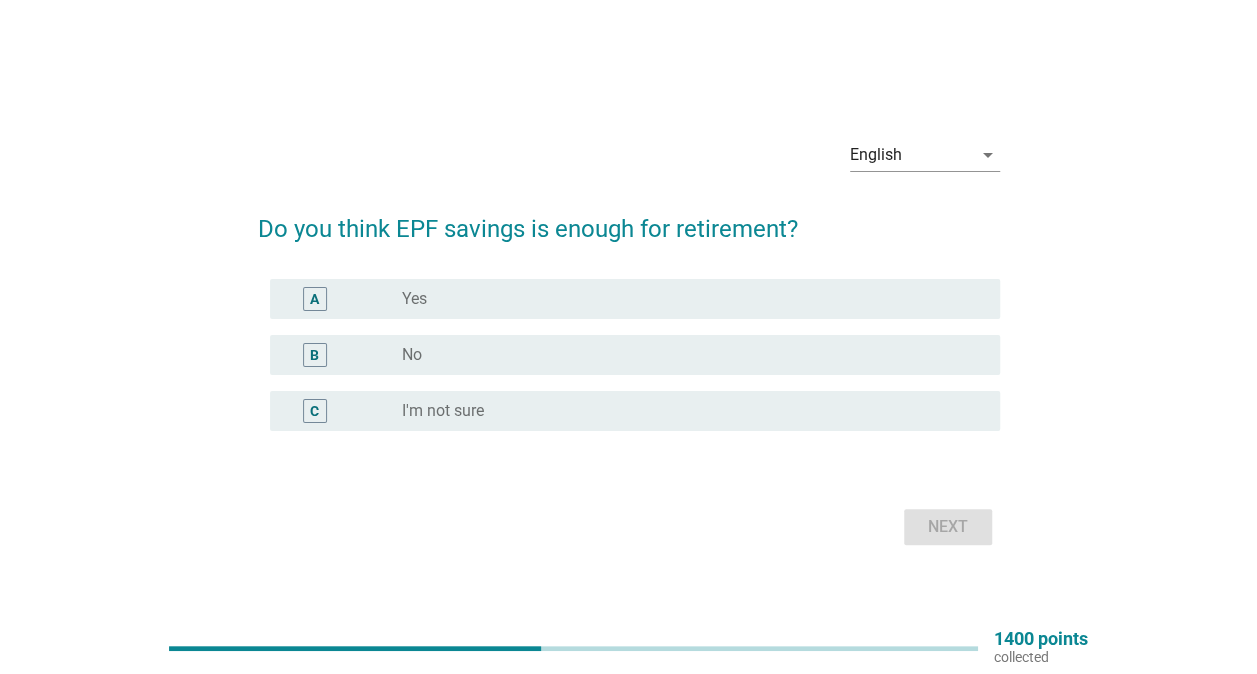 click on "B     radio_button_unchecked No" at bounding box center (629, 355) 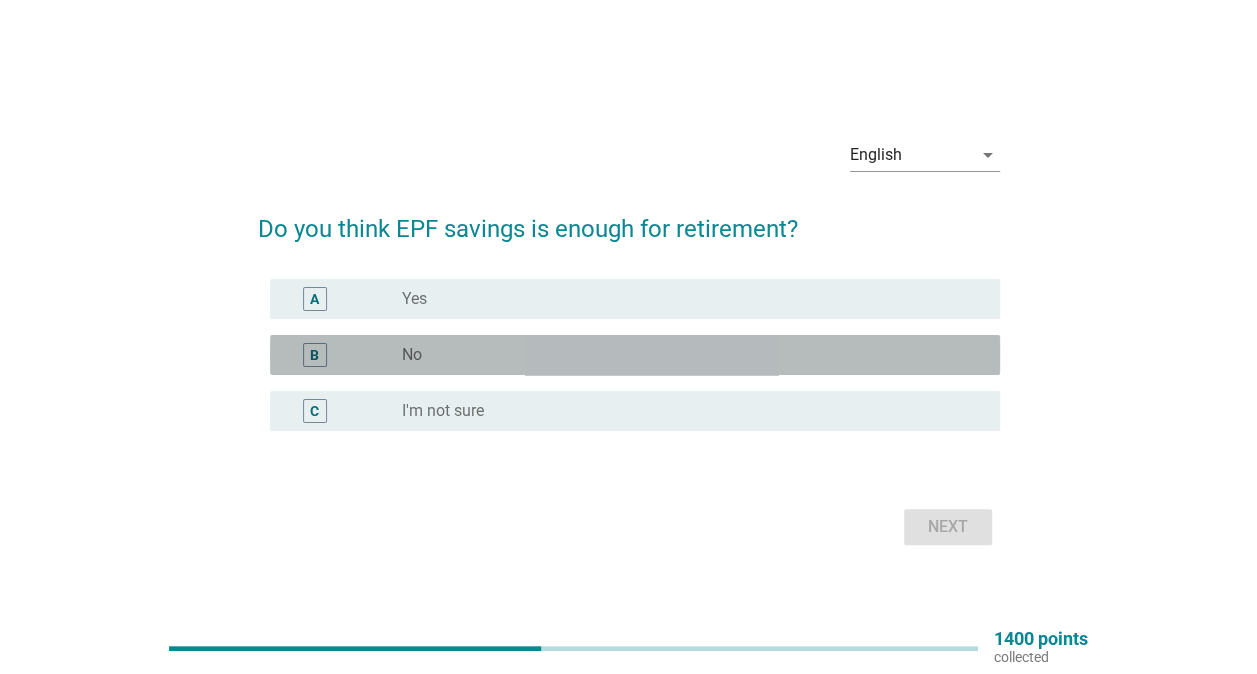 click on "radio_button_unchecked No" at bounding box center [685, 355] 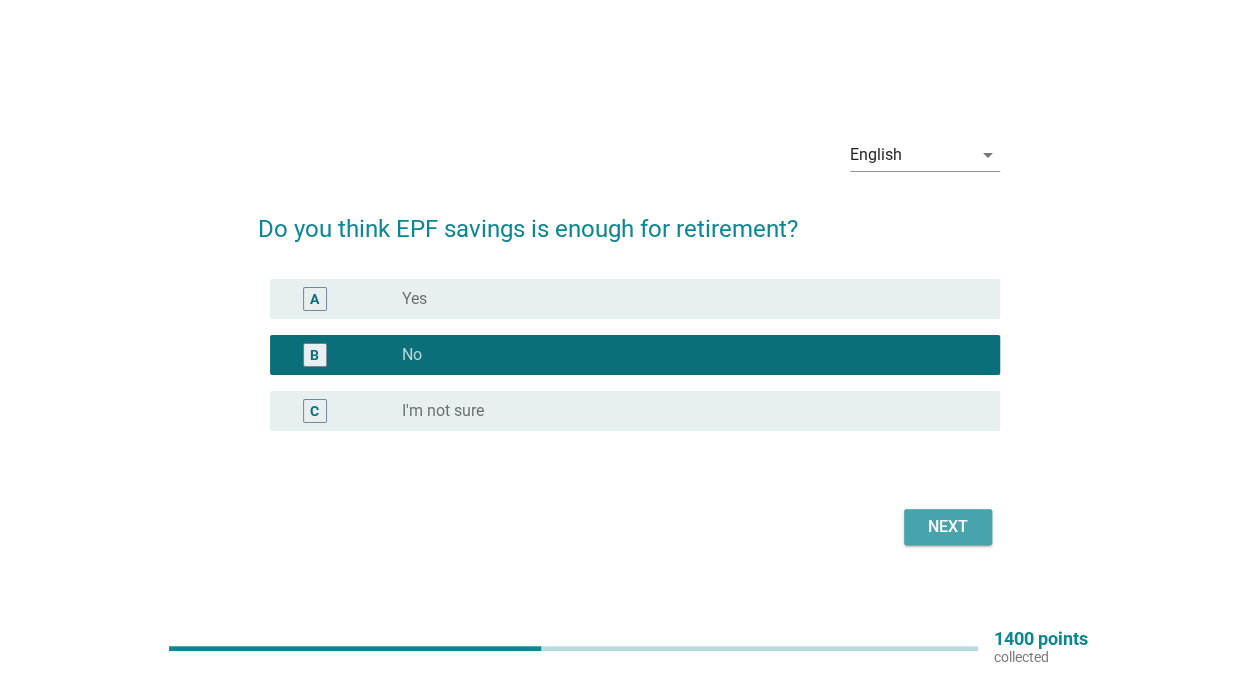 click on "Next" at bounding box center [948, 527] 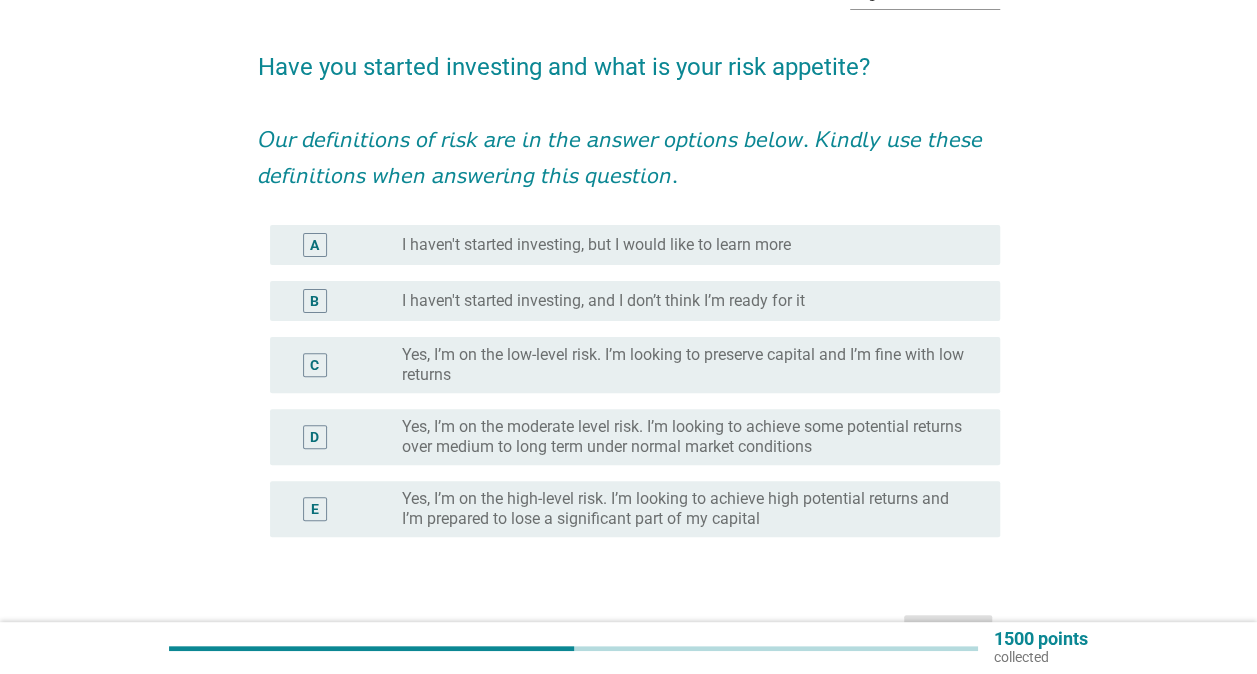 scroll, scrollTop: 133, scrollLeft: 0, axis: vertical 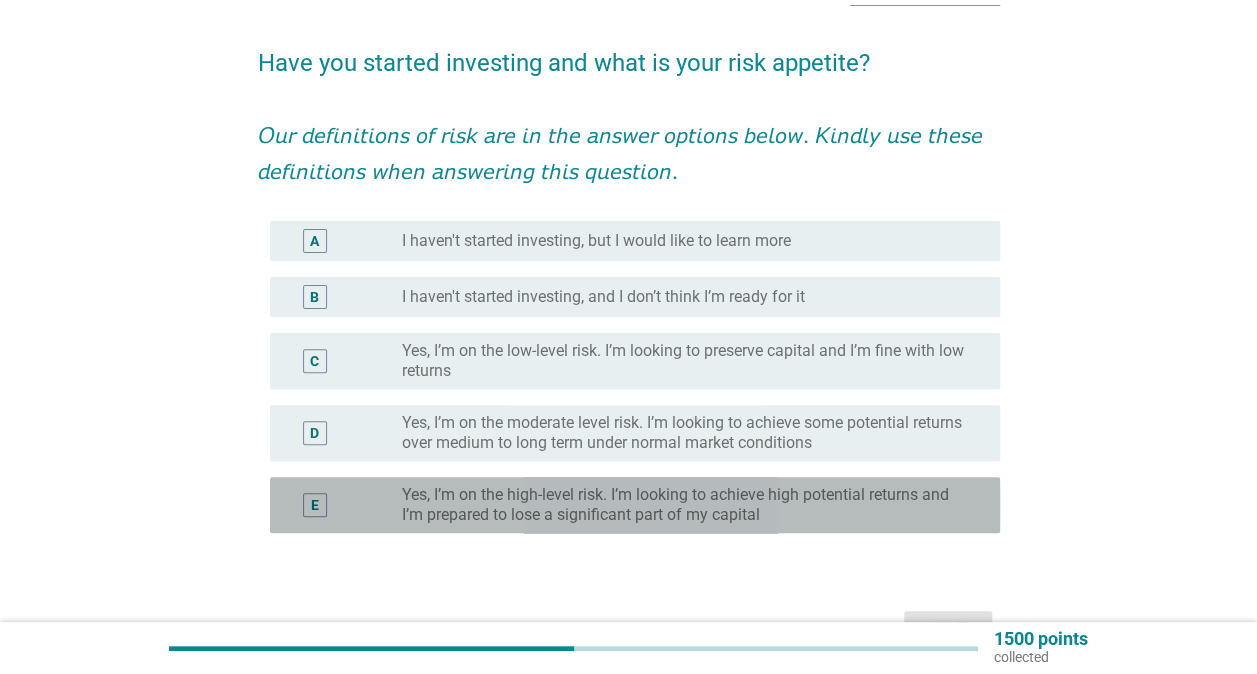 click on "Yes, I’m on the high-level risk. I’m looking to achieve high potential returns and I’m prepared to lose a significant part of my capital" at bounding box center (685, 505) 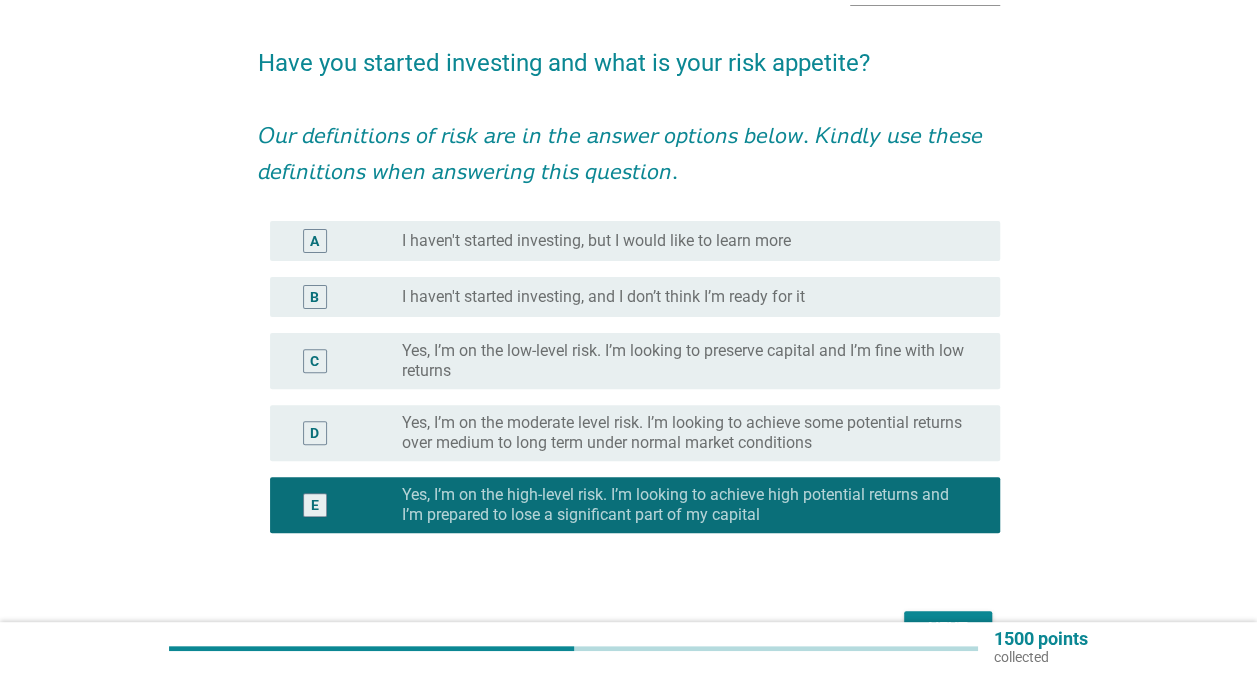 scroll, scrollTop: 254, scrollLeft: 0, axis: vertical 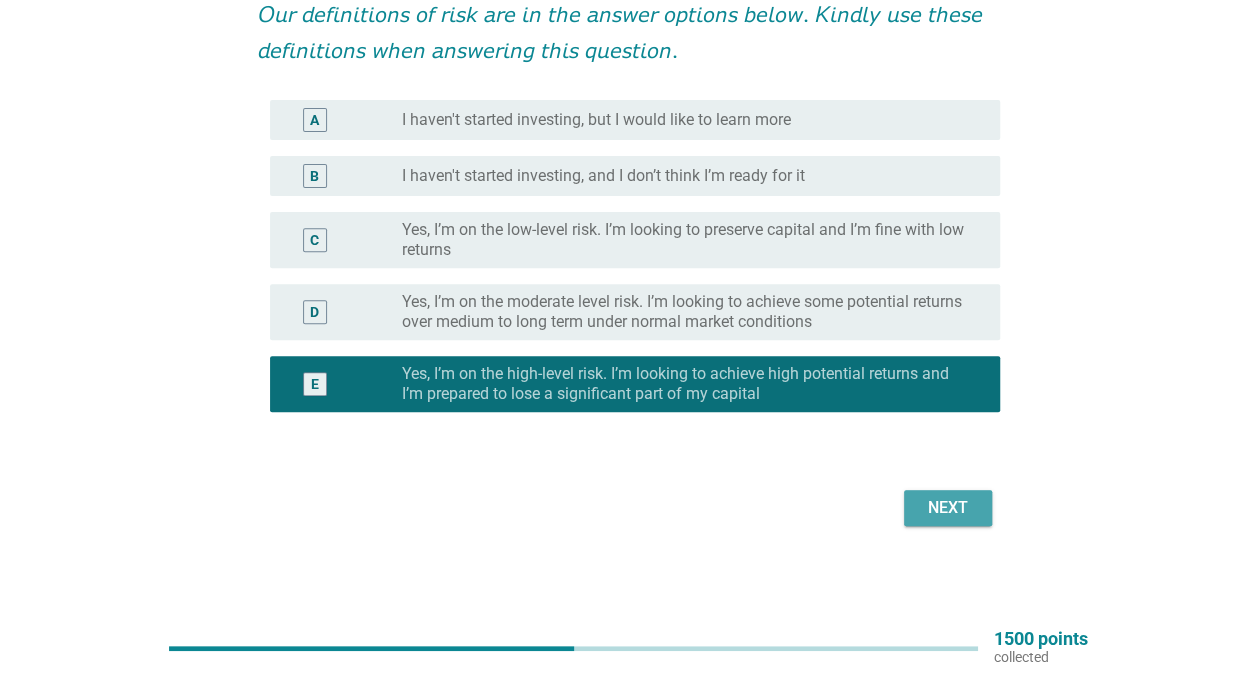click on "Next" at bounding box center (948, 508) 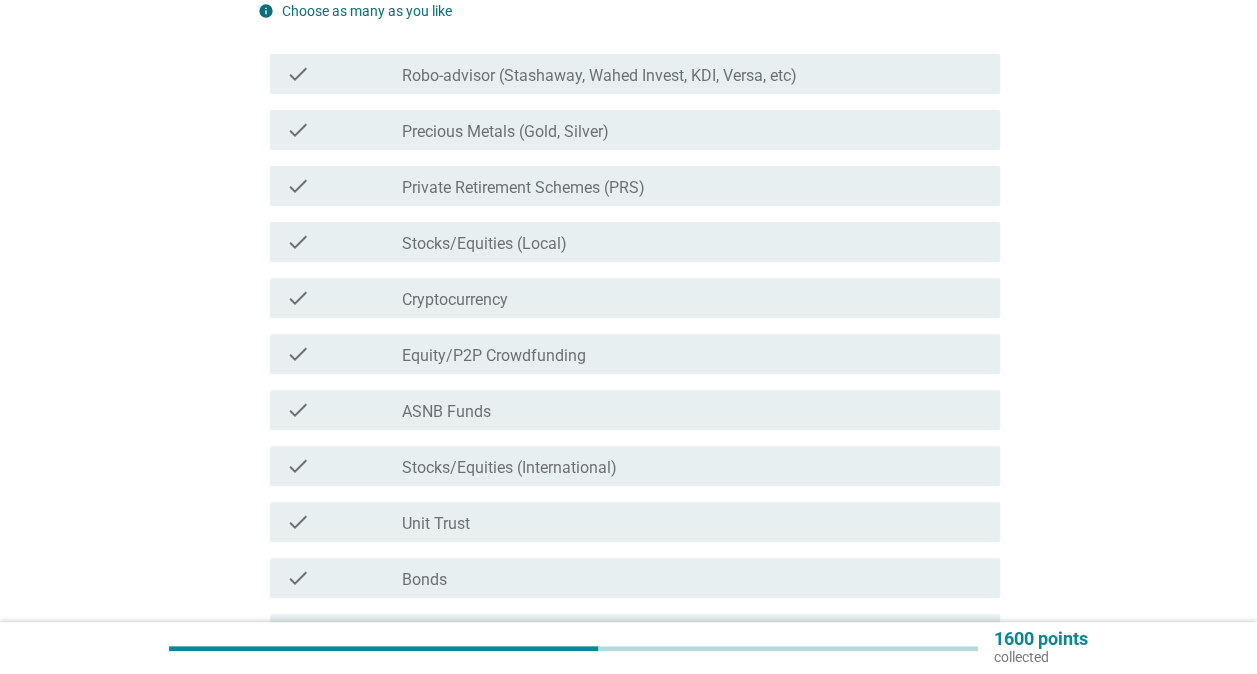scroll, scrollTop: 222, scrollLeft: 0, axis: vertical 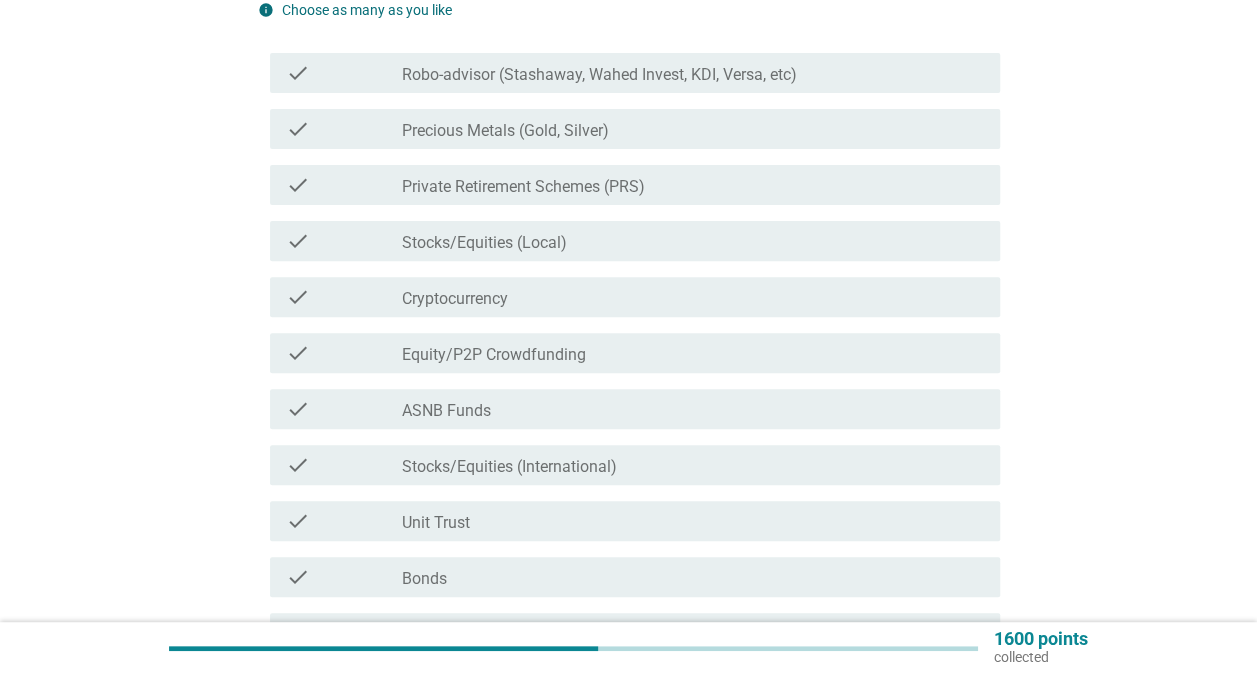 click on "Stocks/Equities (Local)" at bounding box center (484, 243) 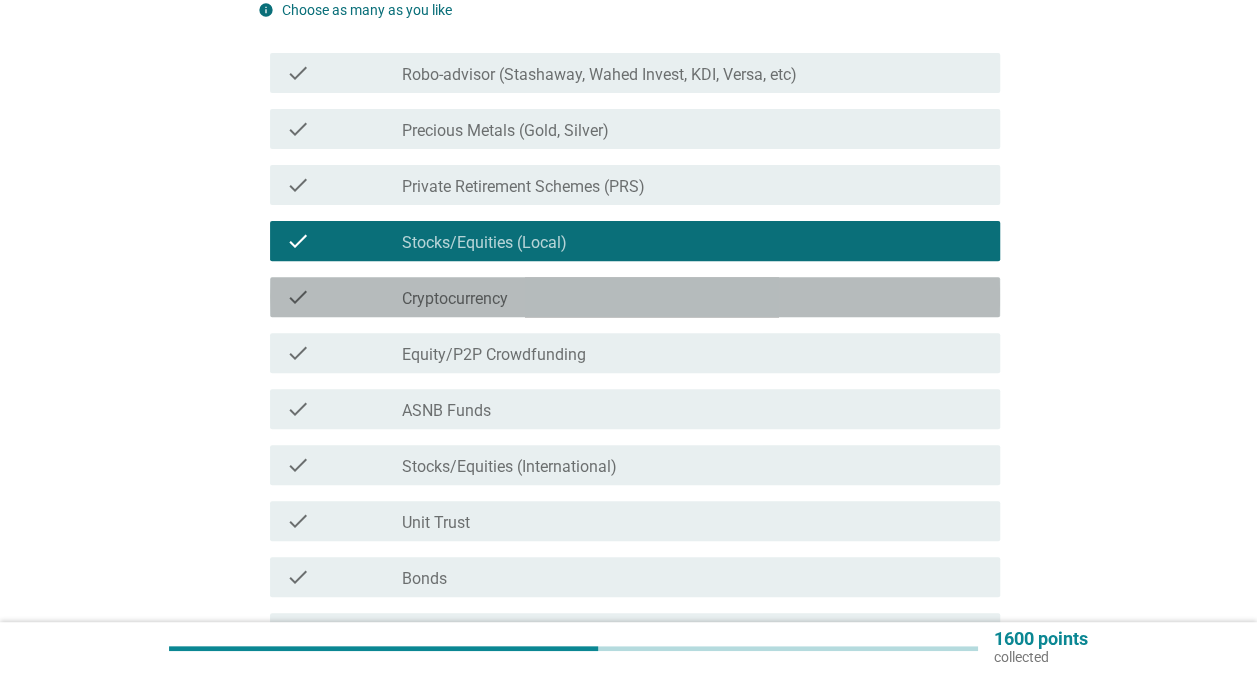 click on "Cryptocurrency" at bounding box center [455, 299] 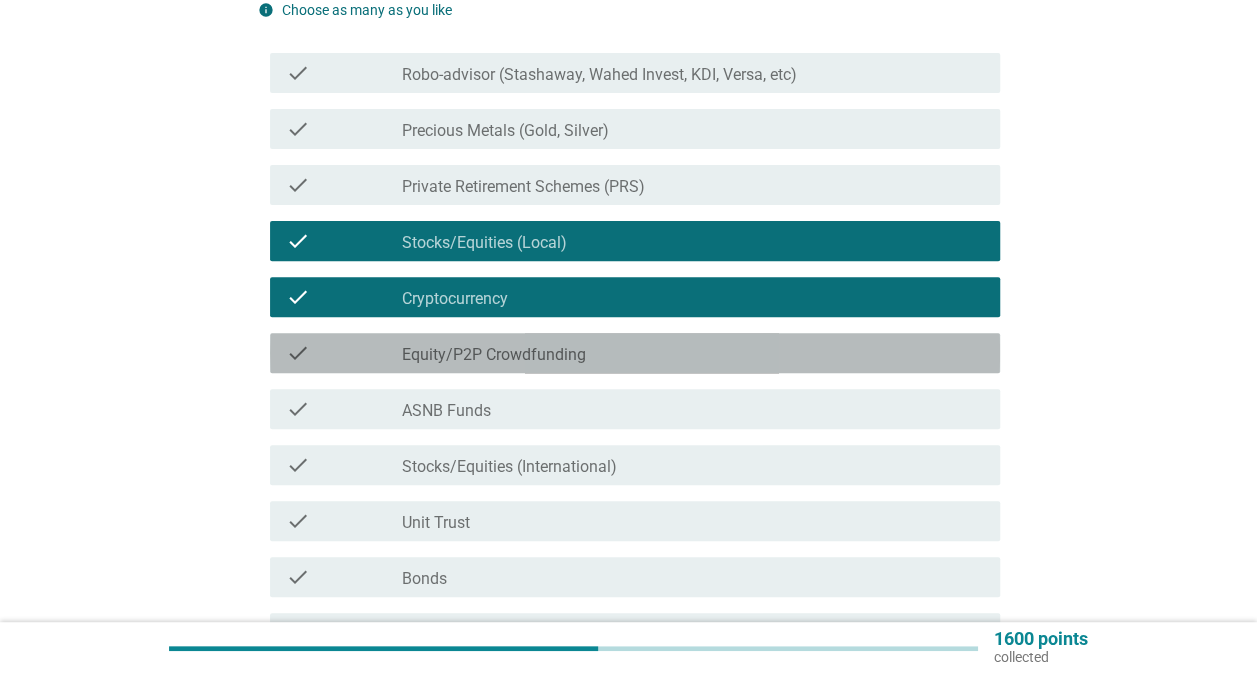 click on "check     check_box_outline_blank Equity/P2P Crowdfunding" at bounding box center (635, 353) 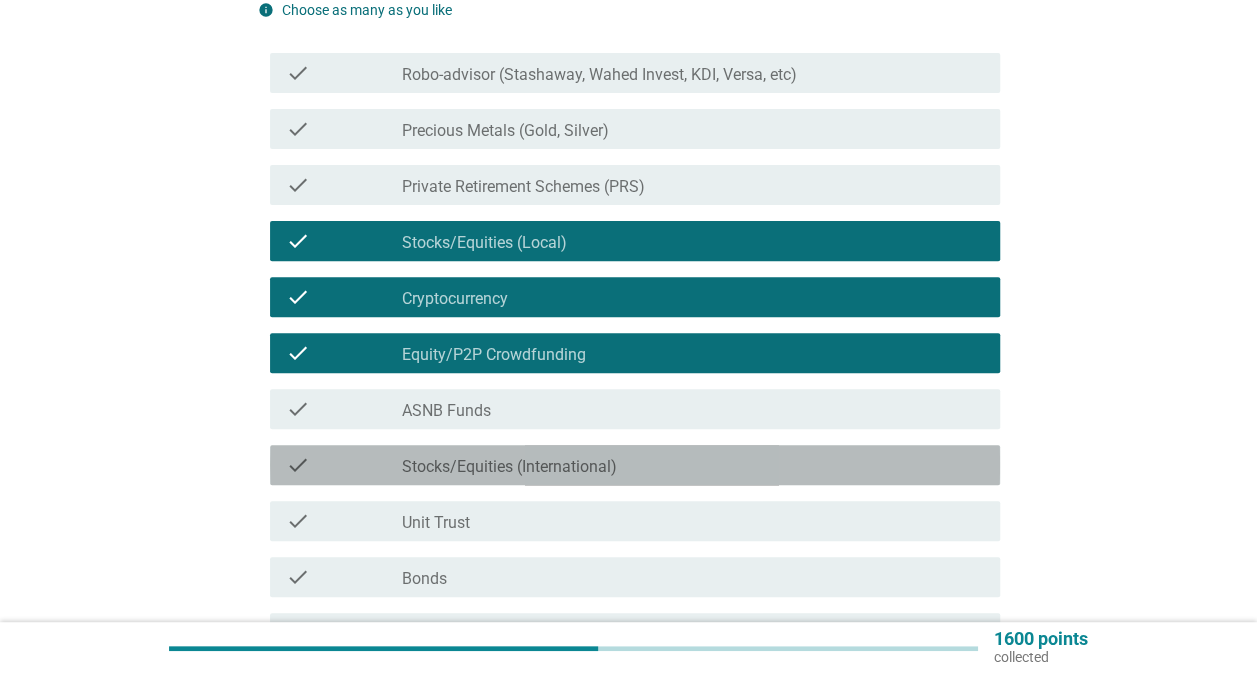 click on "Stocks/Equities (International)" at bounding box center [509, 467] 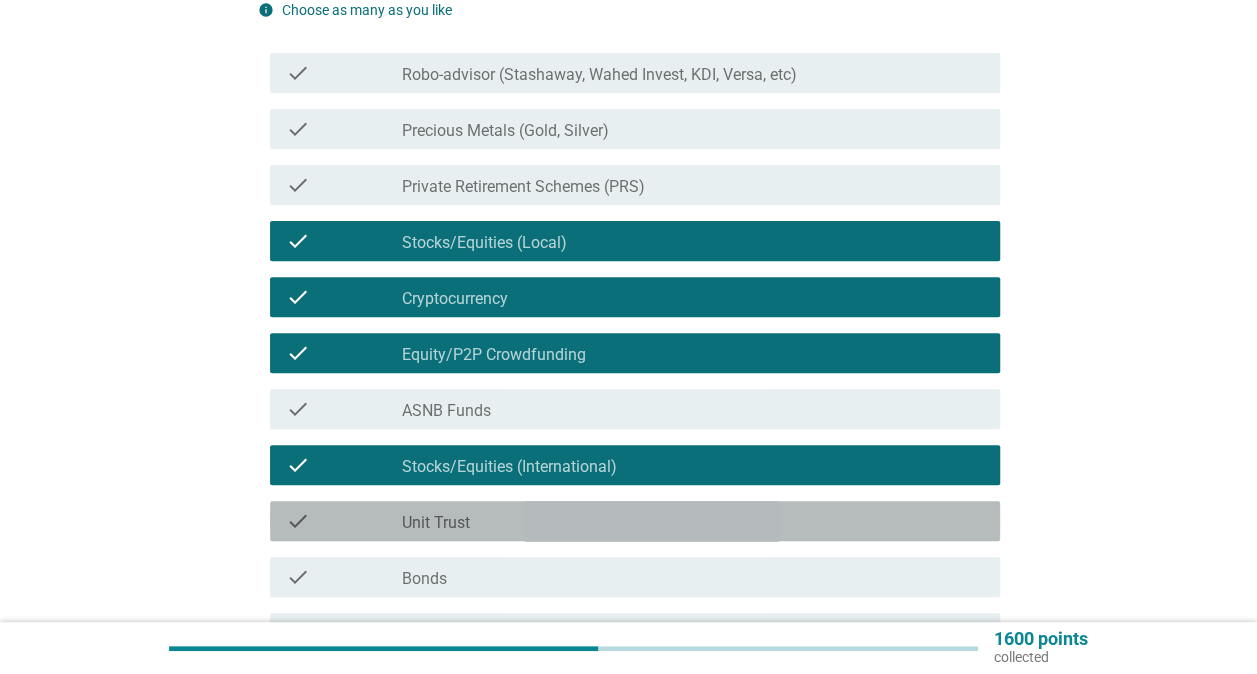 click on "Unit Trust" at bounding box center (436, 523) 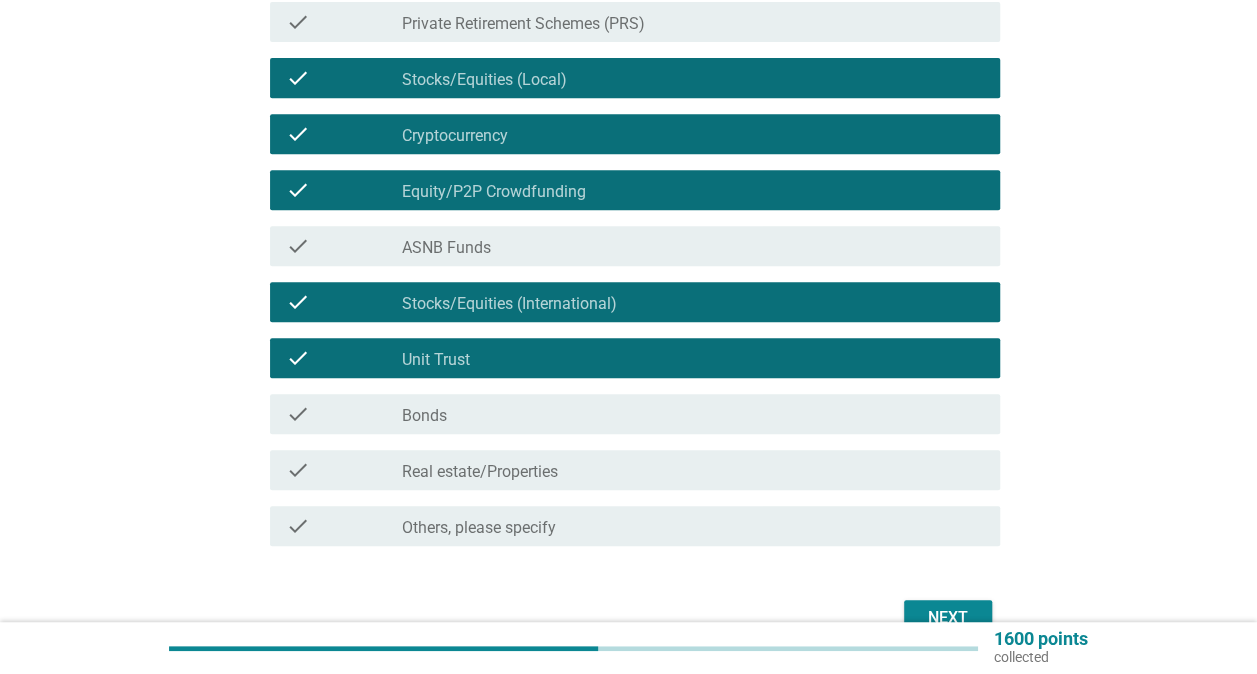 scroll, scrollTop: 386, scrollLeft: 0, axis: vertical 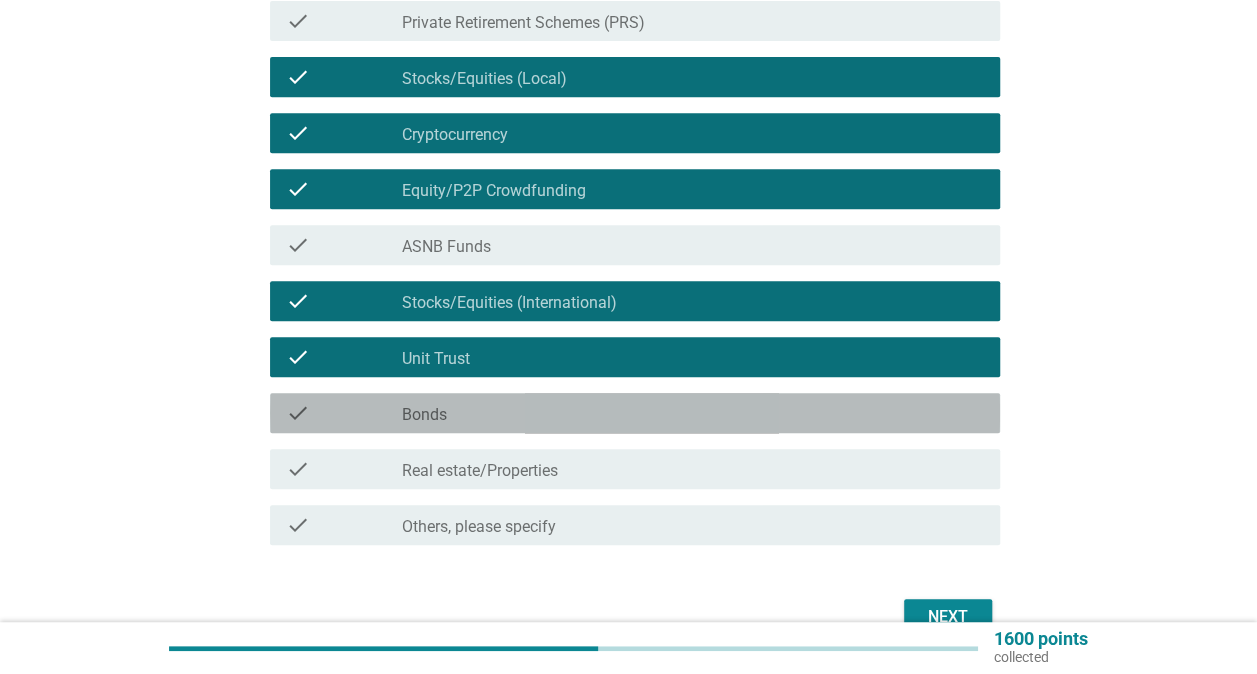 click on "check_box_outline_blank Bonds" at bounding box center (693, 413) 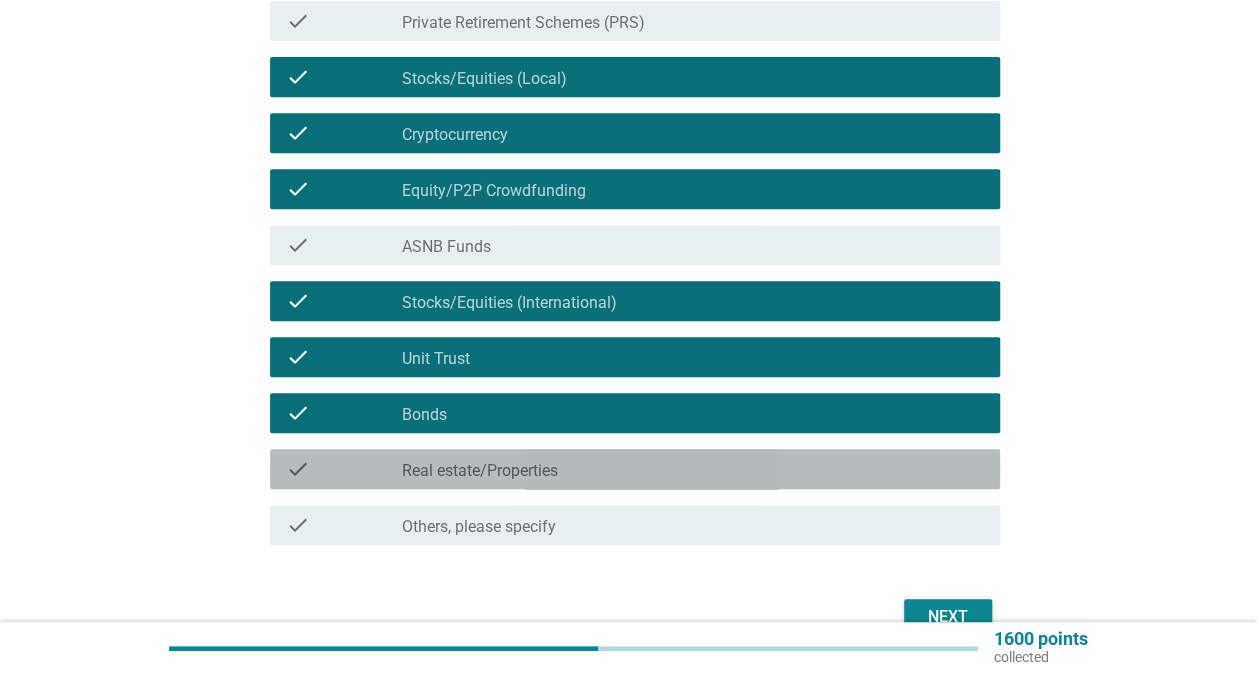 click on "Real estate/Properties" at bounding box center [480, 471] 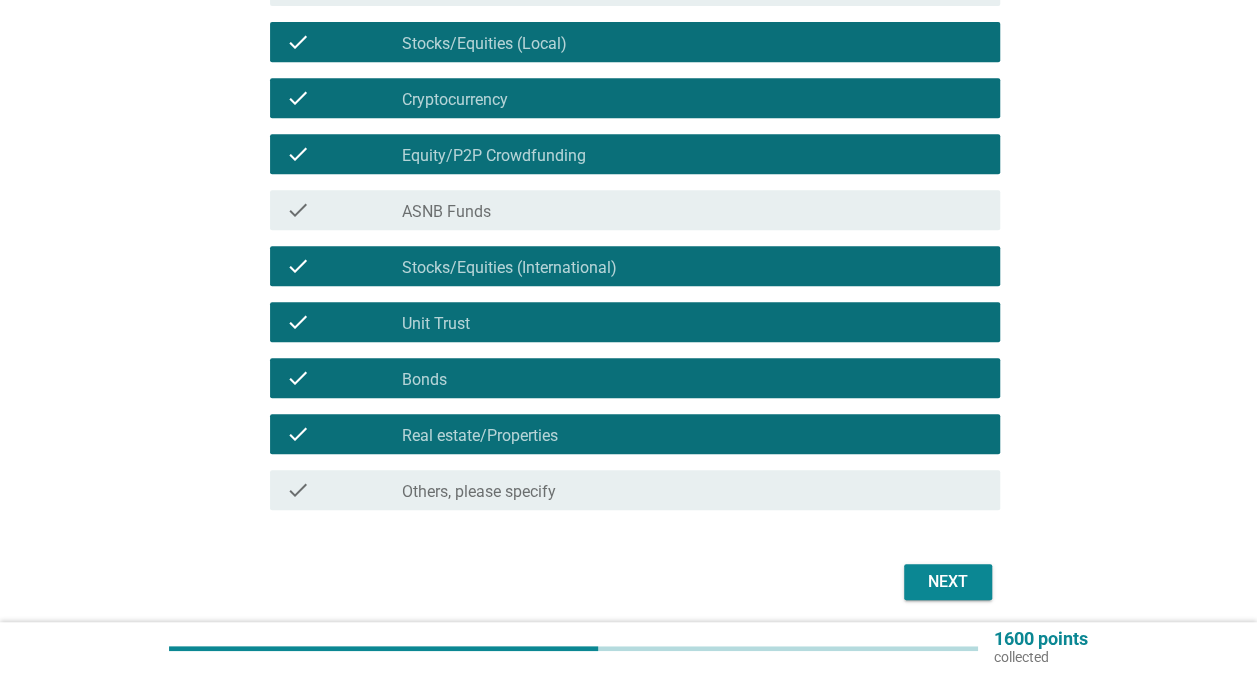scroll, scrollTop: 422, scrollLeft: 0, axis: vertical 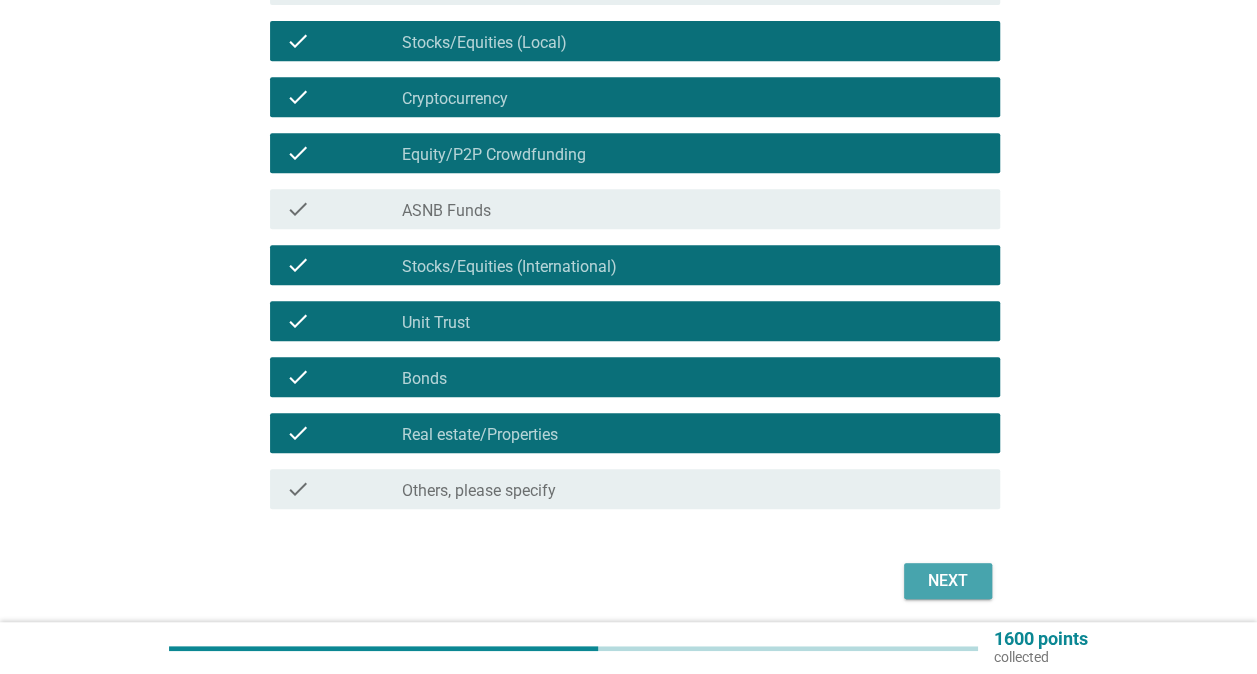 click on "Next" at bounding box center (948, 581) 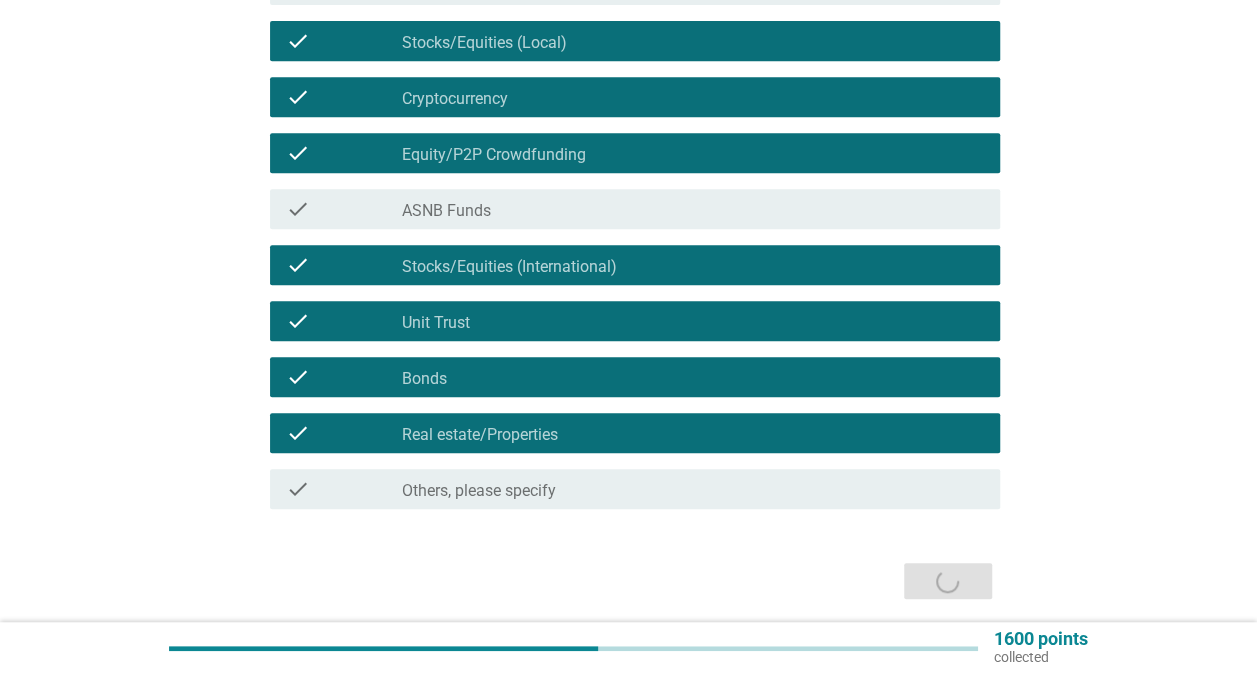 scroll, scrollTop: 0, scrollLeft: 0, axis: both 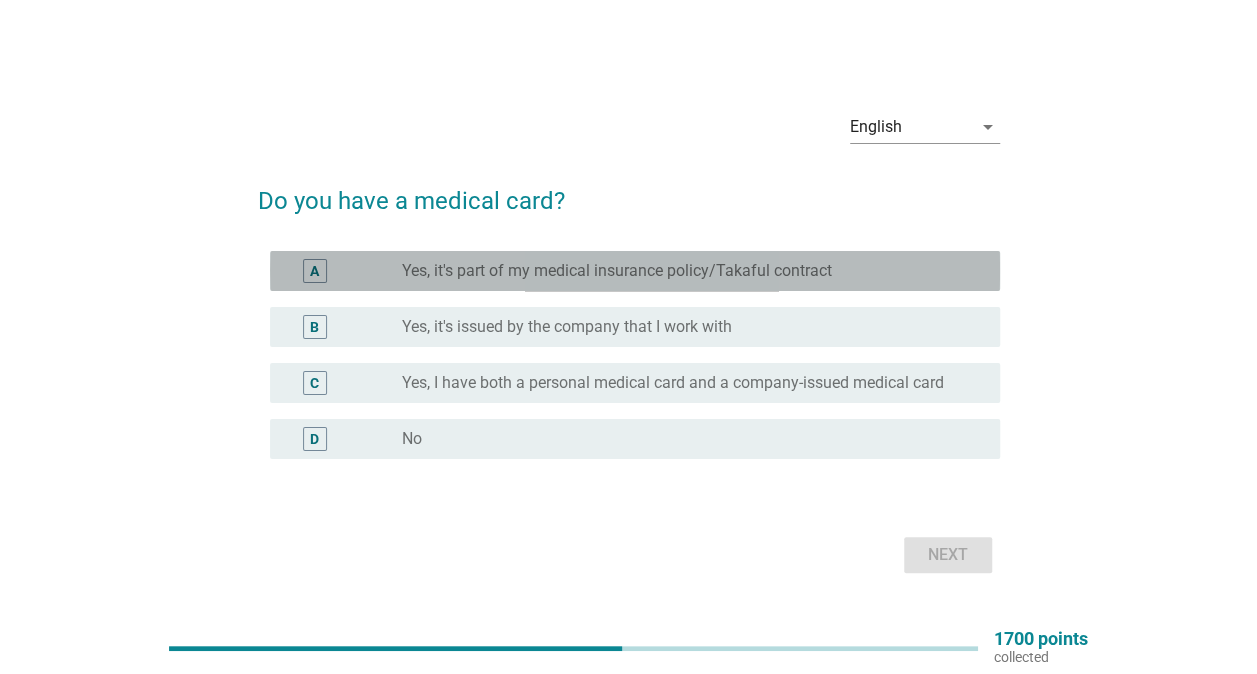 click on "Yes, it's part of my medical insurance policy/Takaful contract" at bounding box center [617, 271] 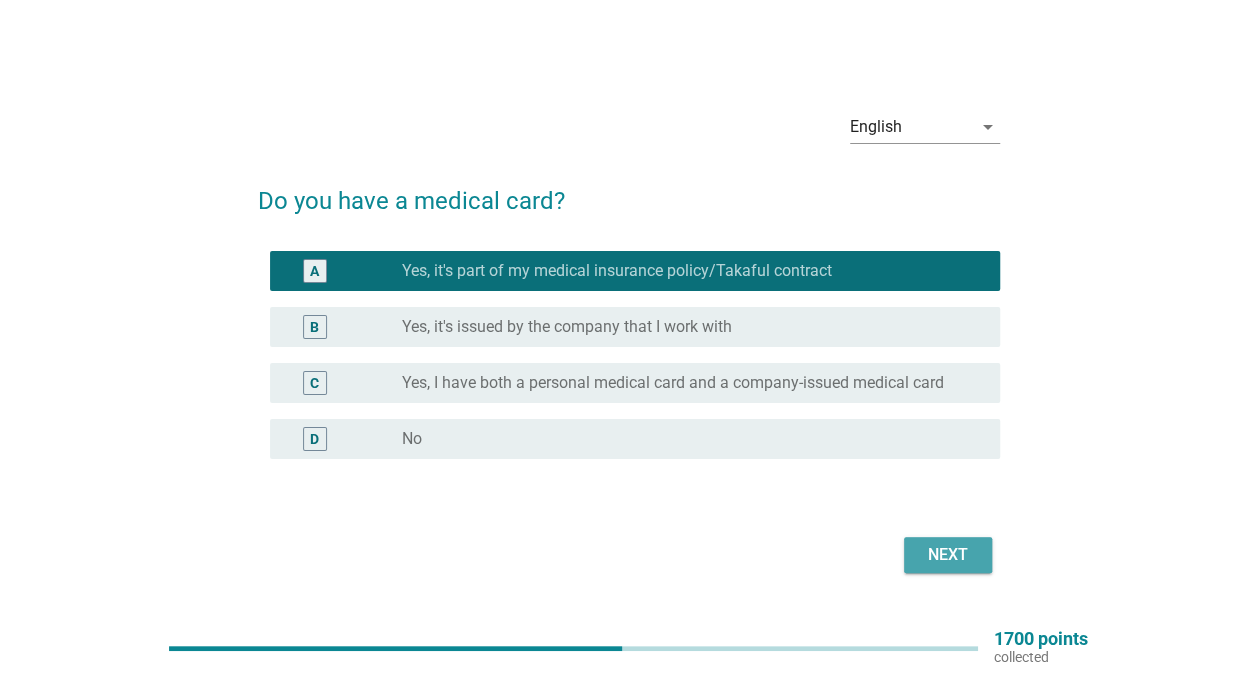 click on "Next" at bounding box center [948, 555] 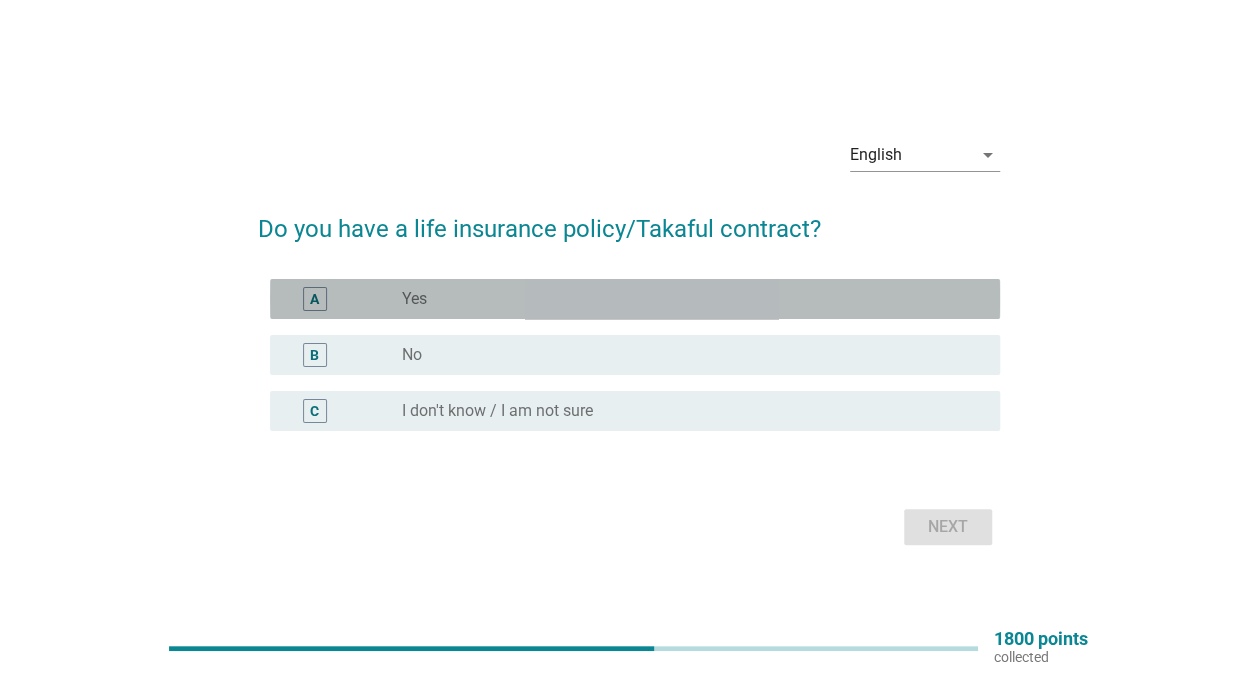 click on "radio_button_unchecked Yes" at bounding box center (685, 299) 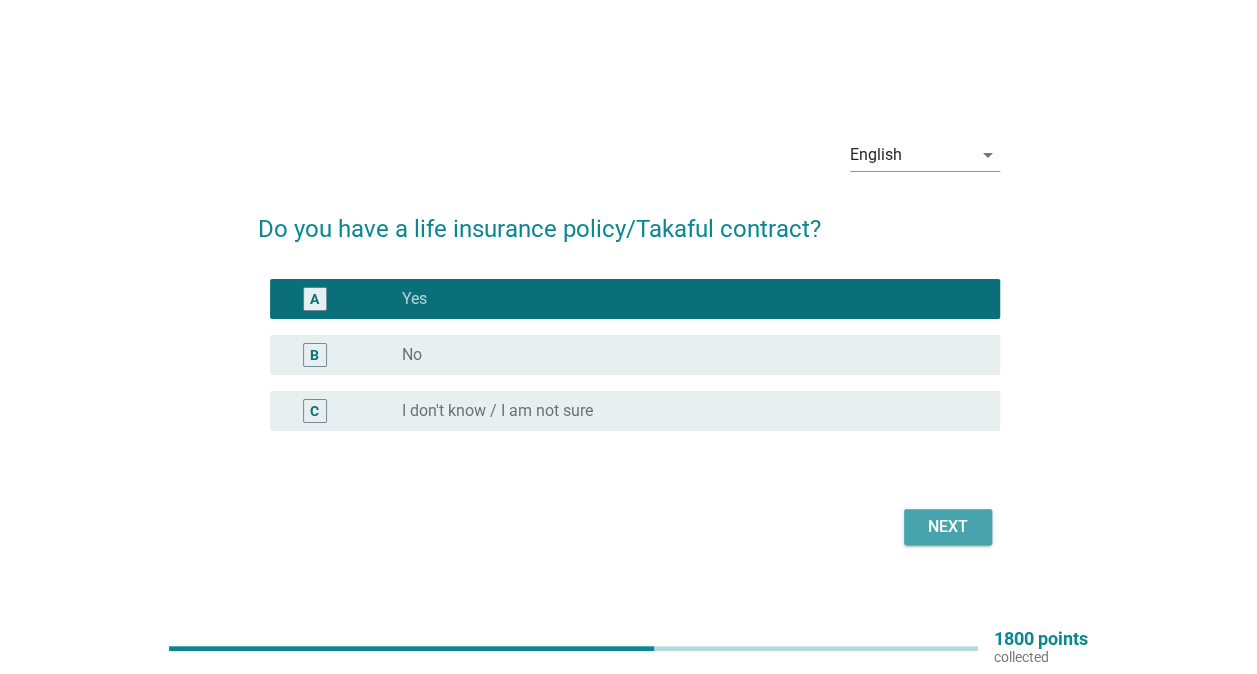 click on "Next" at bounding box center [948, 527] 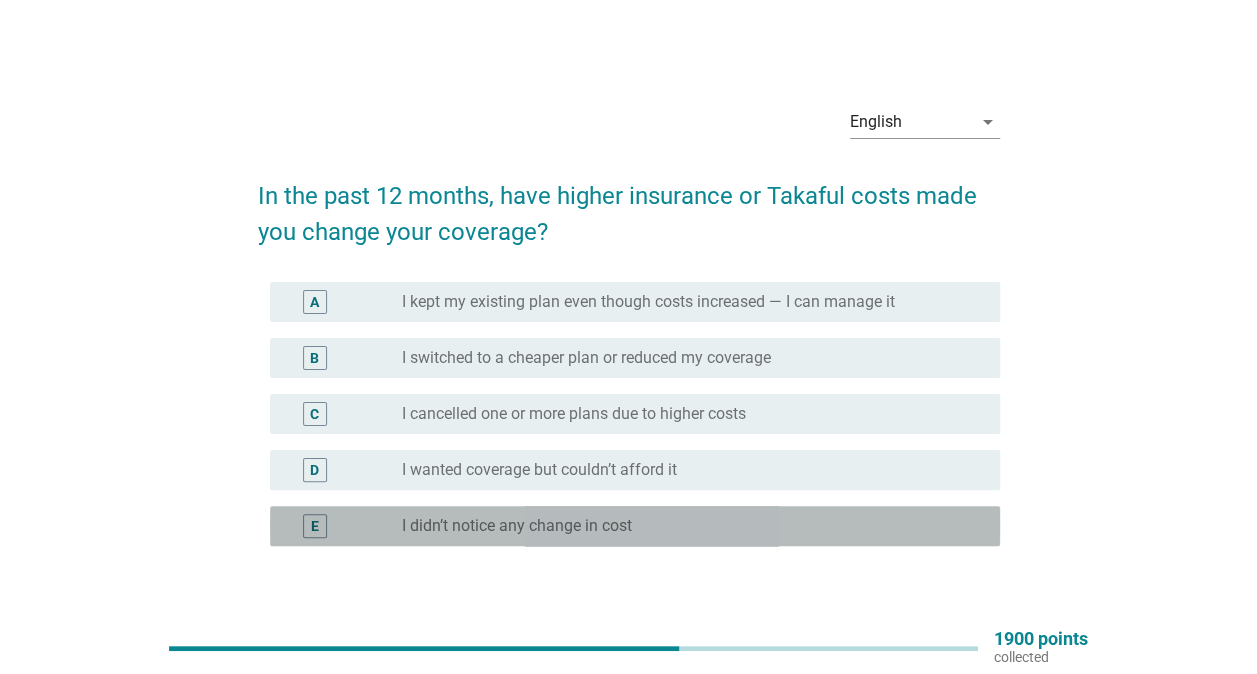 click on "E     radio_button_unchecked I didn’t notice any change in cost" at bounding box center [635, 526] 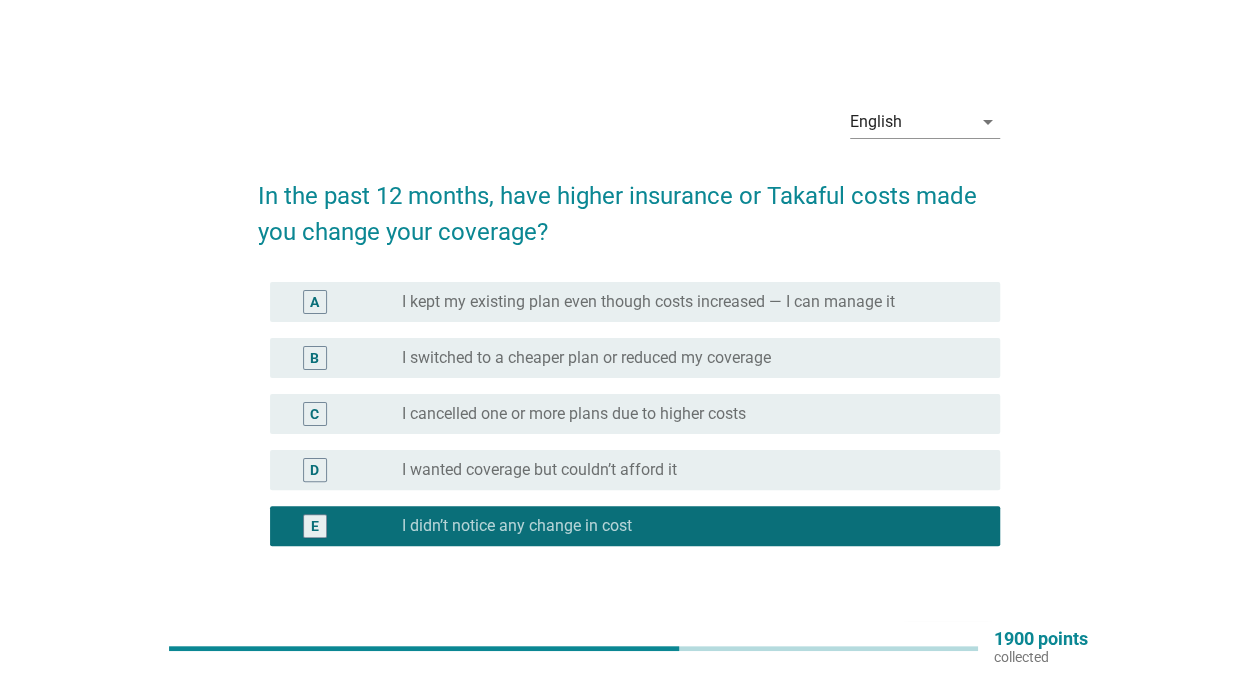 scroll, scrollTop: 134, scrollLeft: 0, axis: vertical 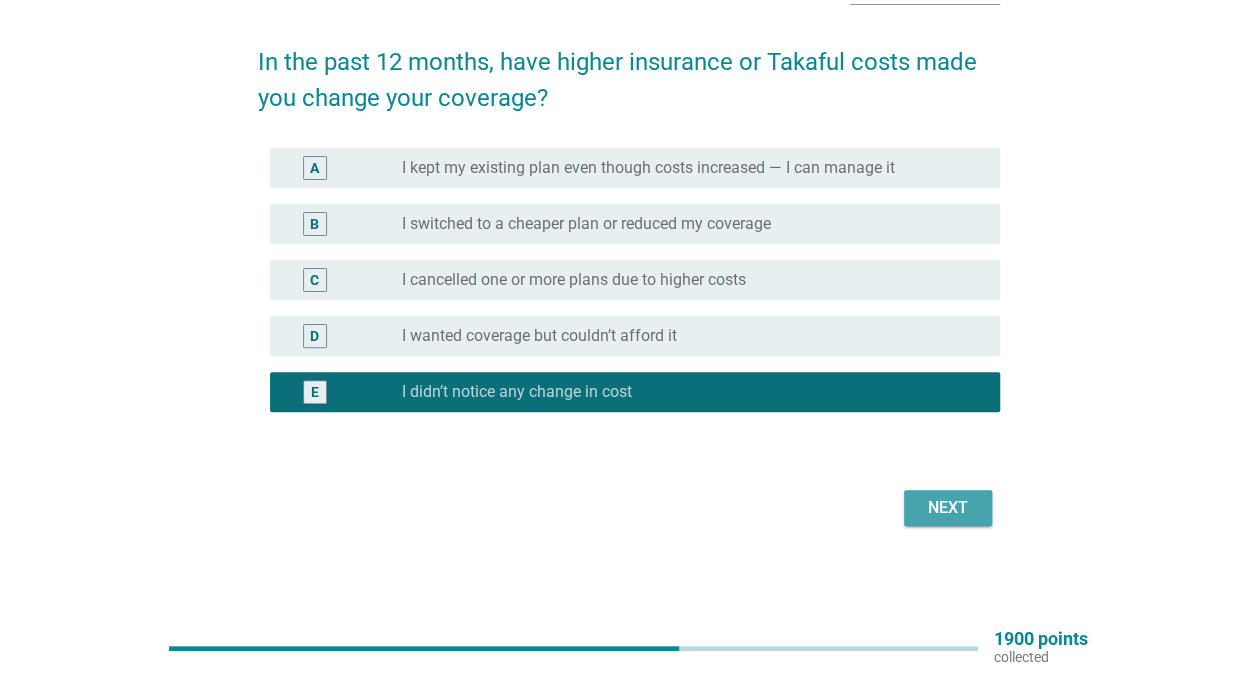 click on "Next" at bounding box center [948, 508] 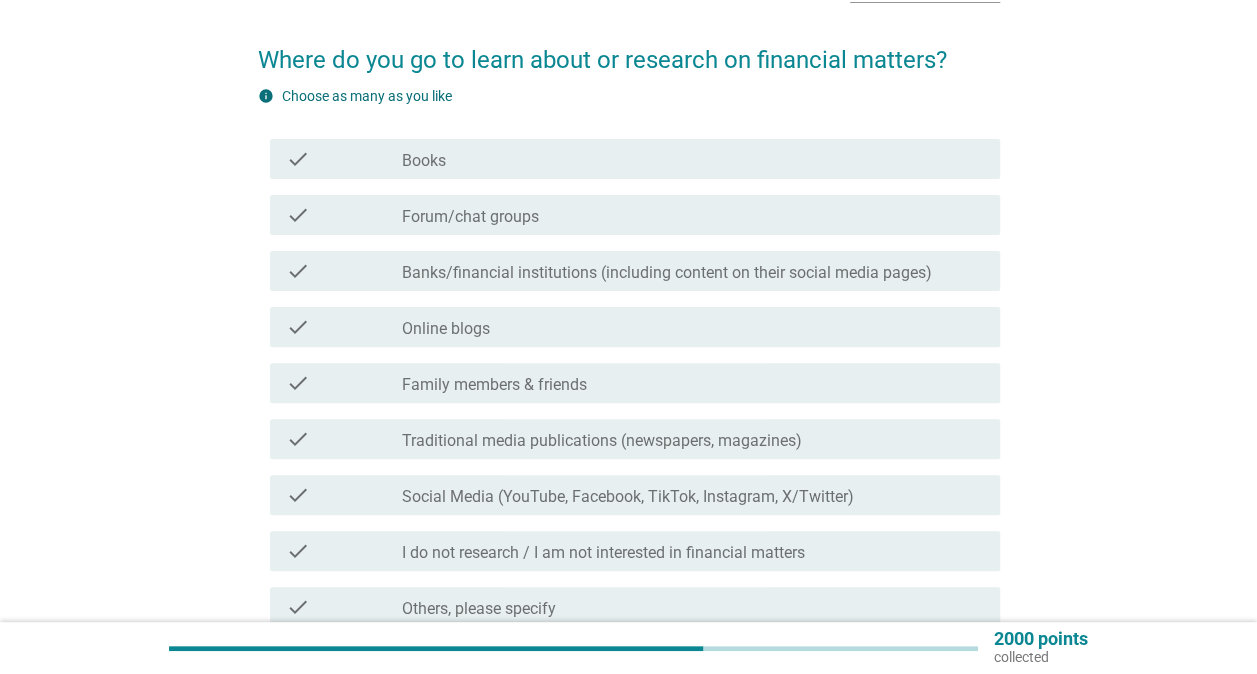 scroll, scrollTop: 144, scrollLeft: 0, axis: vertical 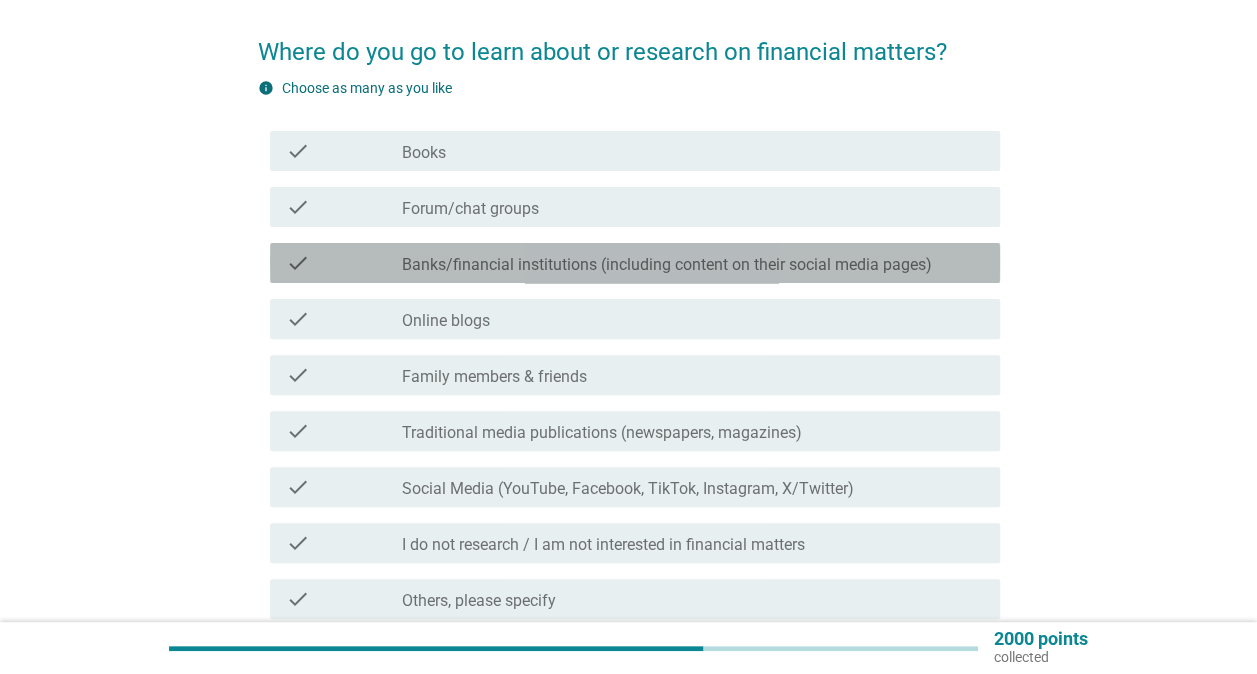 click on "Banks/financial institutions (including content on their social media pages)" at bounding box center (667, 265) 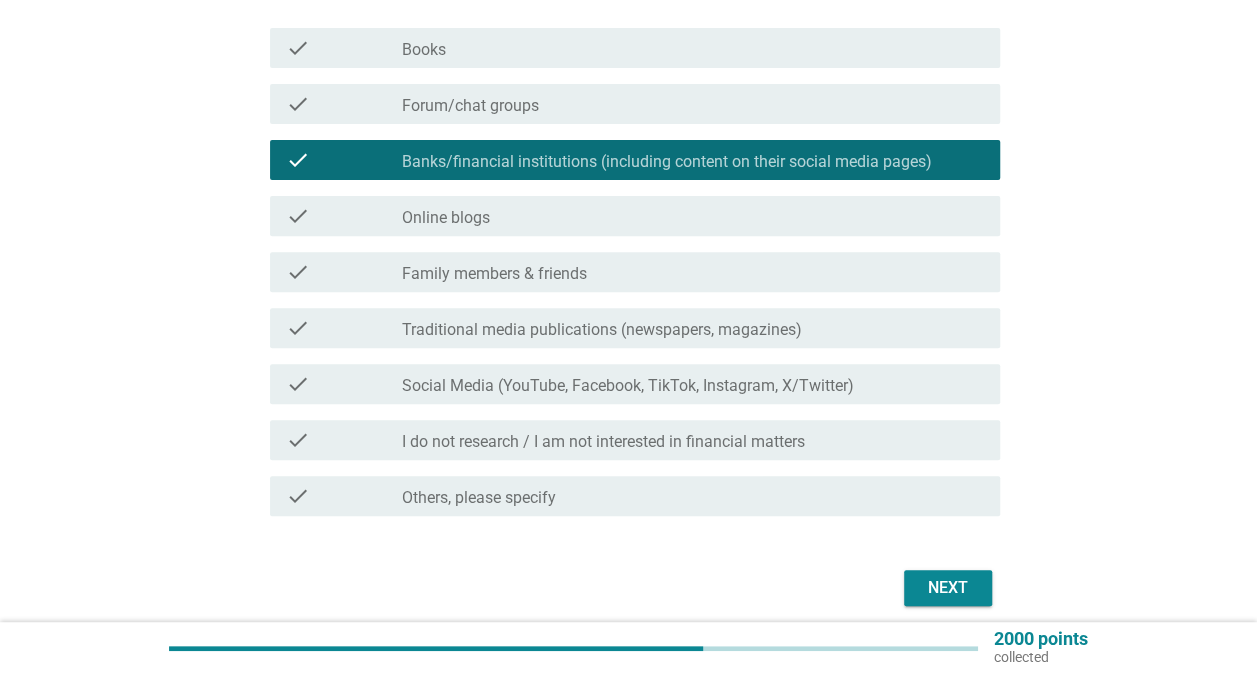 scroll, scrollTop: 251, scrollLeft: 0, axis: vertical 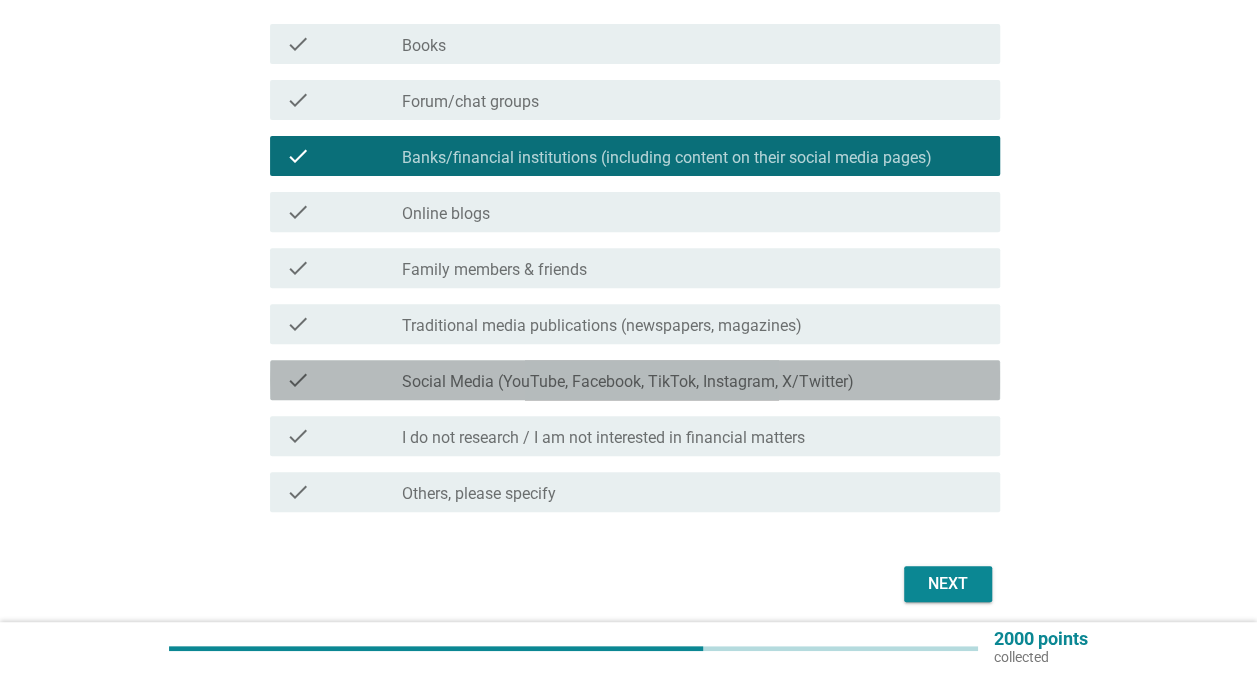 click on "Social Media (YouTube, Facebook, TikTok, Instagram, X/Twitter)" at bounding box center (628, 382) 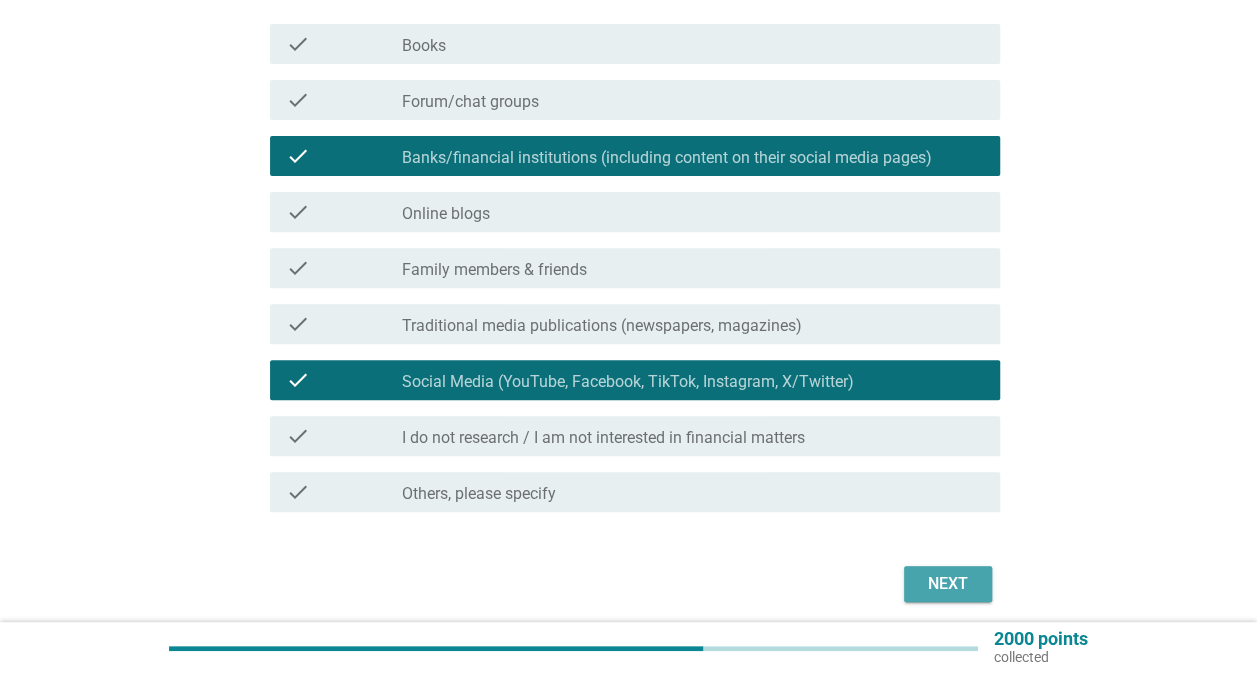 click on "Next" at bounding box center [948, 584] 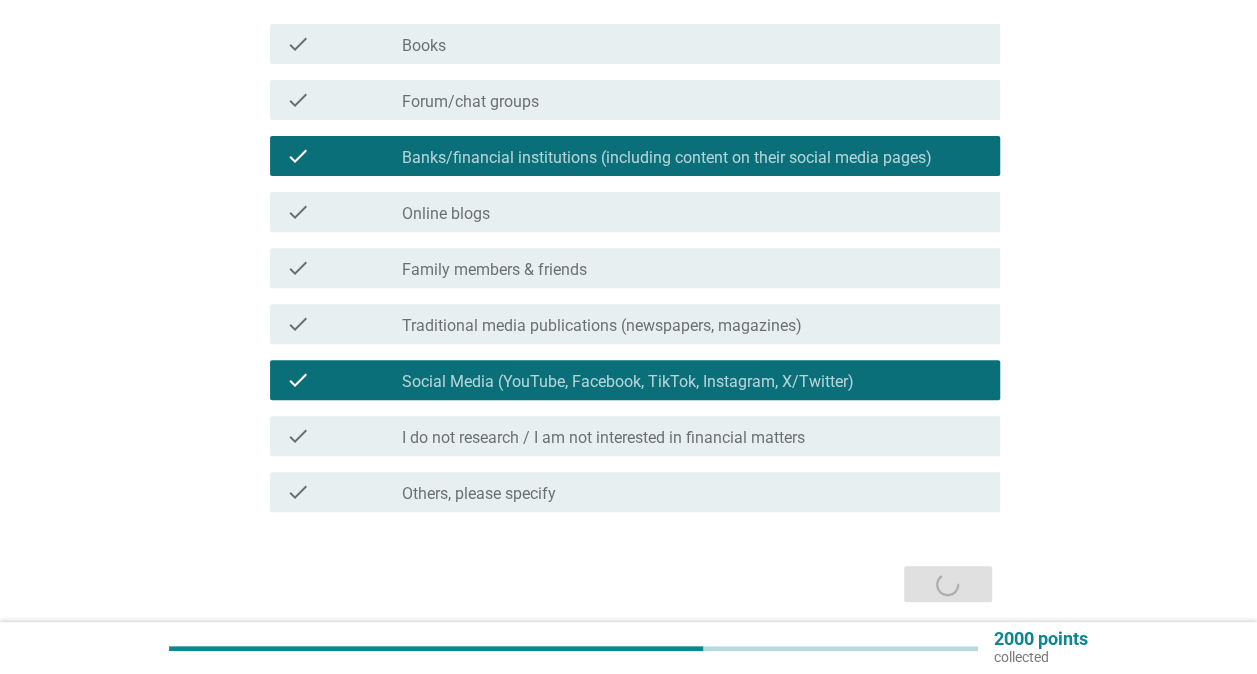 scroll, scrollTop: 0, scrollLeft: 0, axis: both 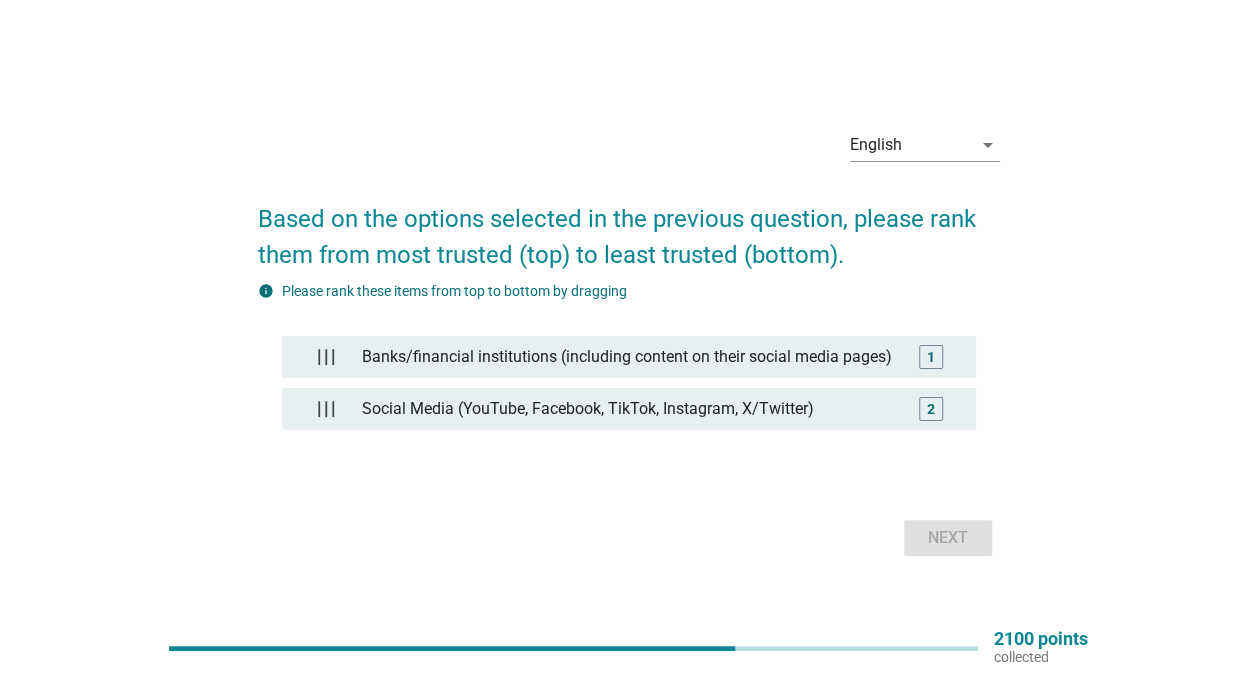 click on "English arrow_drop_down   Based on the options selected in the previous question, please rank them from most trusted (top) to least trusted (bottom).     info   Please rank these items from top to bottom by dragging     Banks/financial institutions (including content on their social media pages)   1   Social Media (YouTube, Facebook, TikTok, Instagram, X/Twitter)   2   Next" at bounding box center [629, 337] 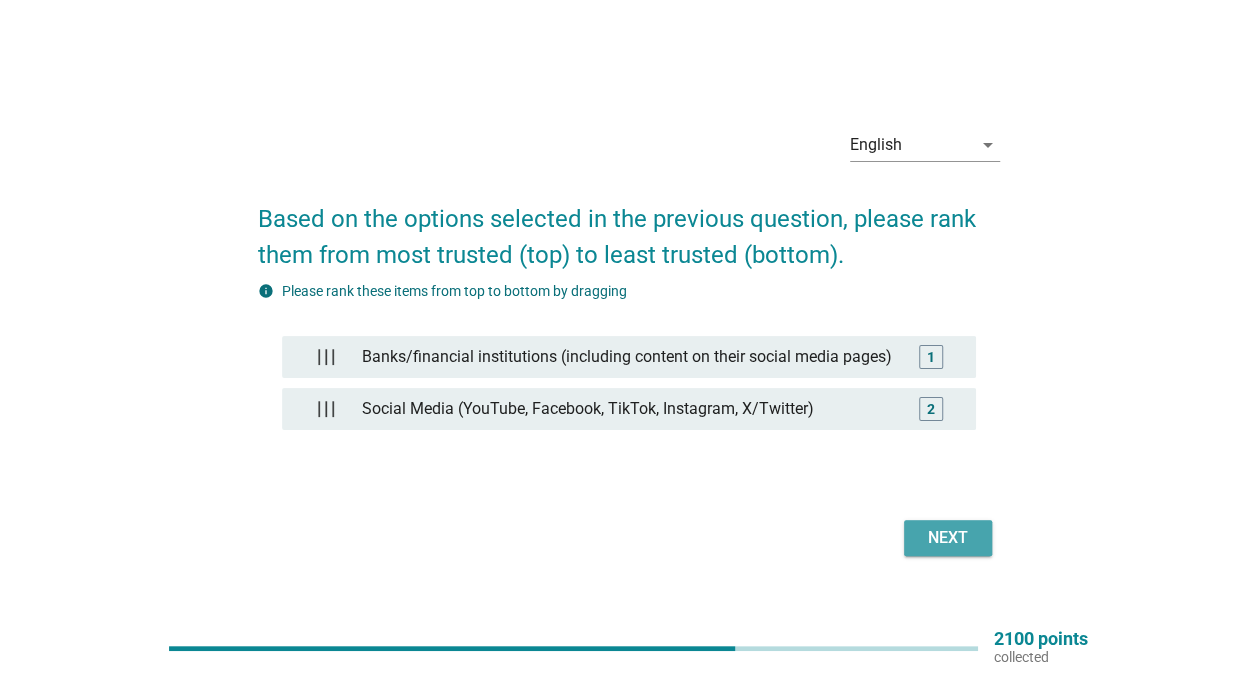 click on "Next" at bounding box center [948, 538] 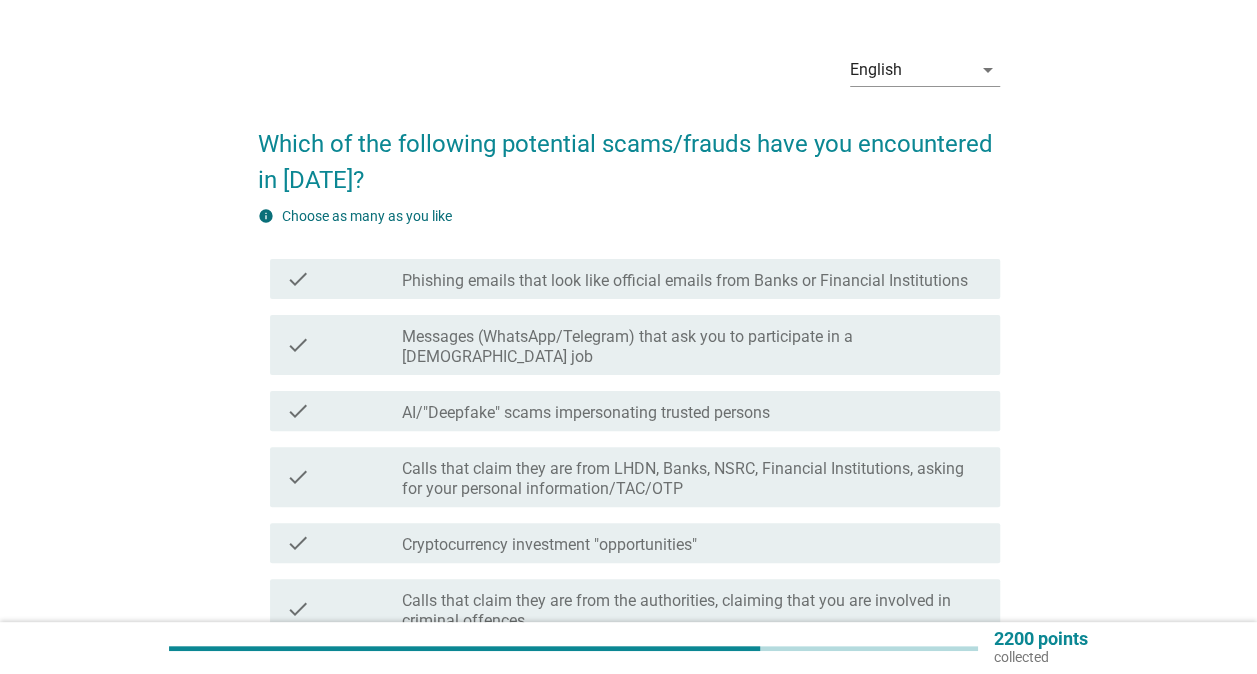 scroll, scrollTop: 53, scrollLeft: 0, axis: vertical 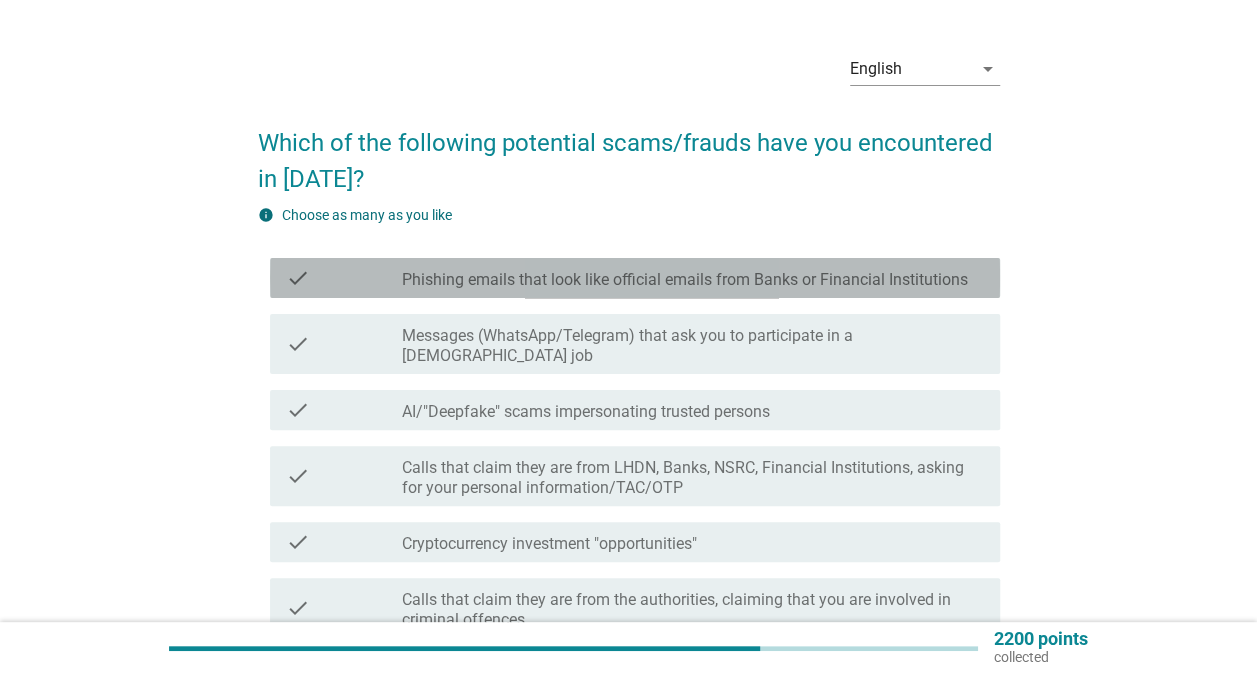 click on "check     check_box_outline_blank Phishing emails that look like official emails from Banks or Financial Institutions" at bounding box center [635, 278] 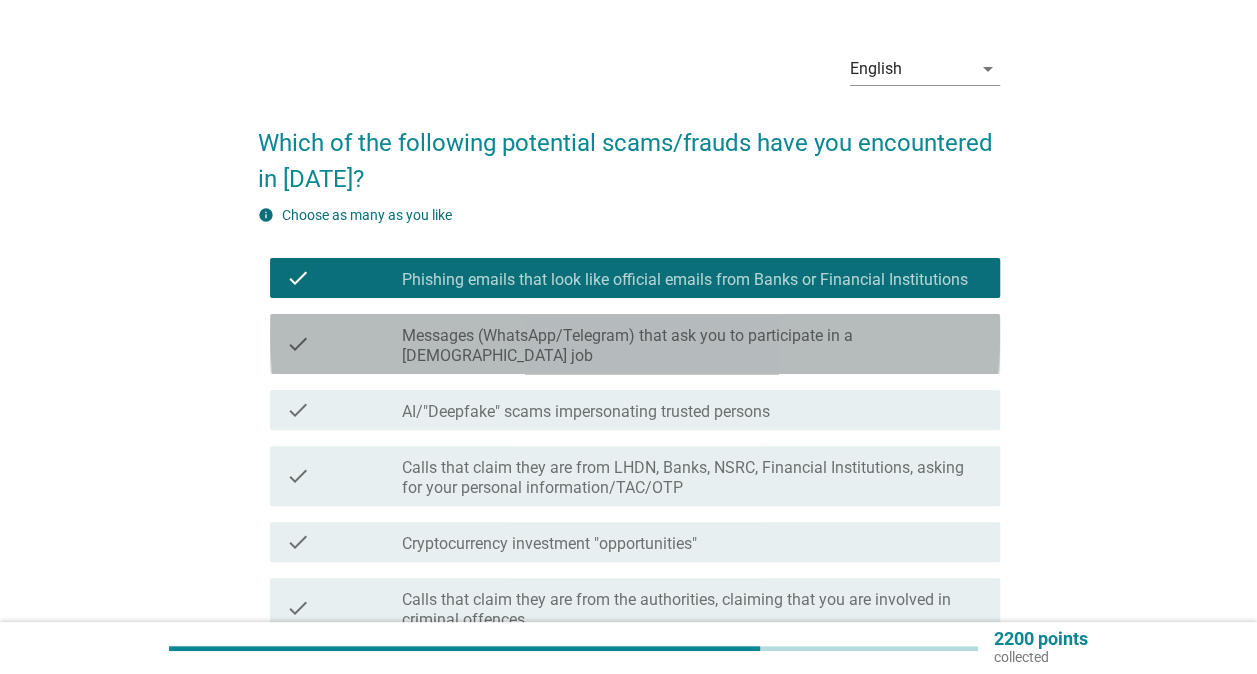 click on "Messages (WhatsApp/Telegram) that ask you to participate in a [DEMOGRAPHIC_DATA] job" at bounding box center [693, 346] 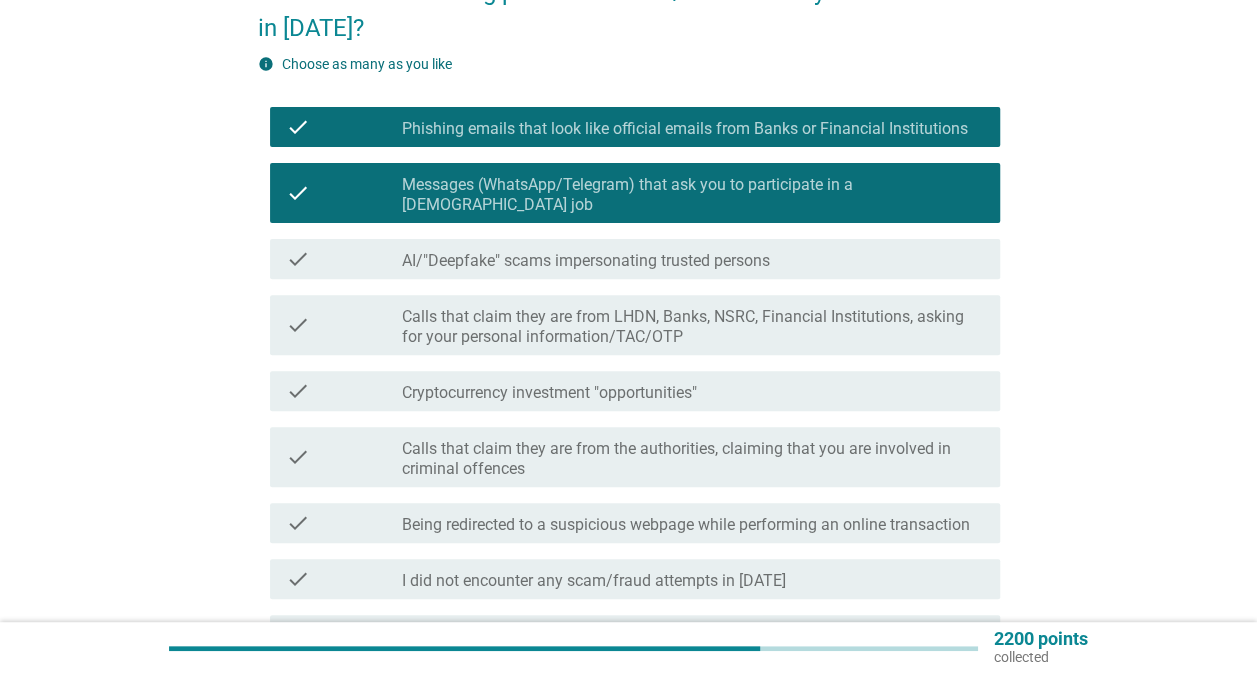 scroll, scrollTop: 205, scrollLeft: 0, axis: vertical 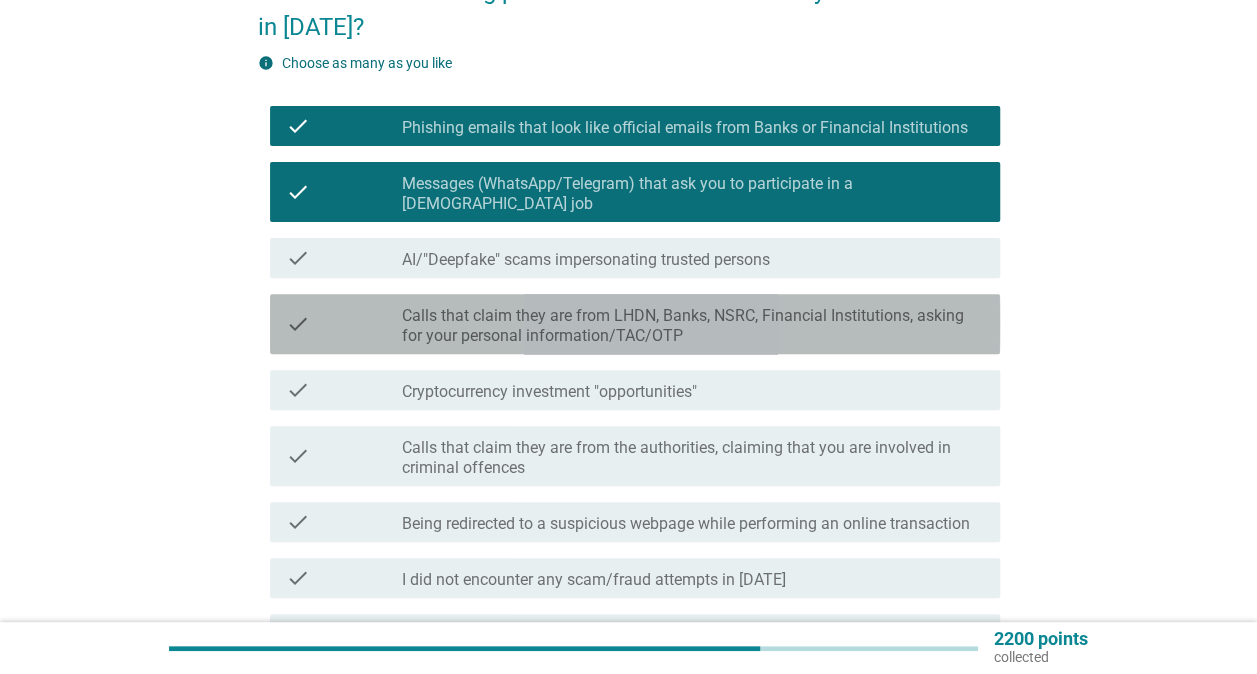 click on "Calls that claim they are from LHDN, Banks, NSRC, Financial Institutions, asking for your personal information/TAC/OTP" at bounding box center [693, 326] 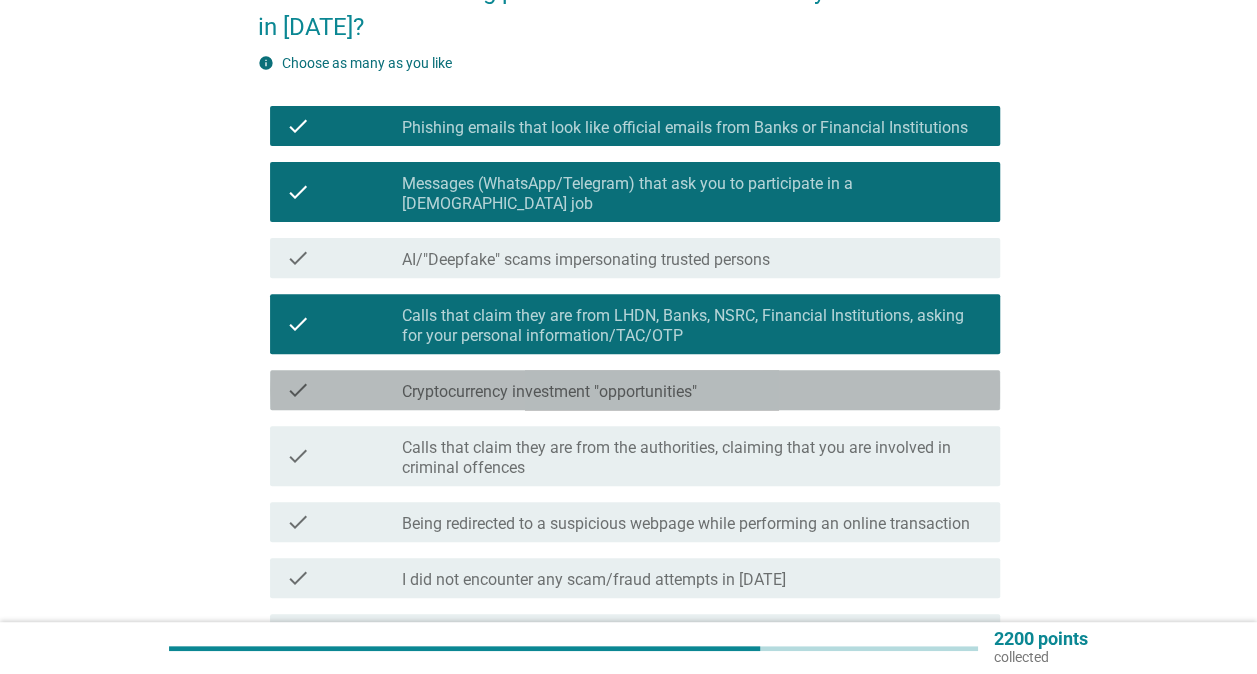 click on "Cryptocurrency investment "opportunities"" at bounding box center [549, 392] 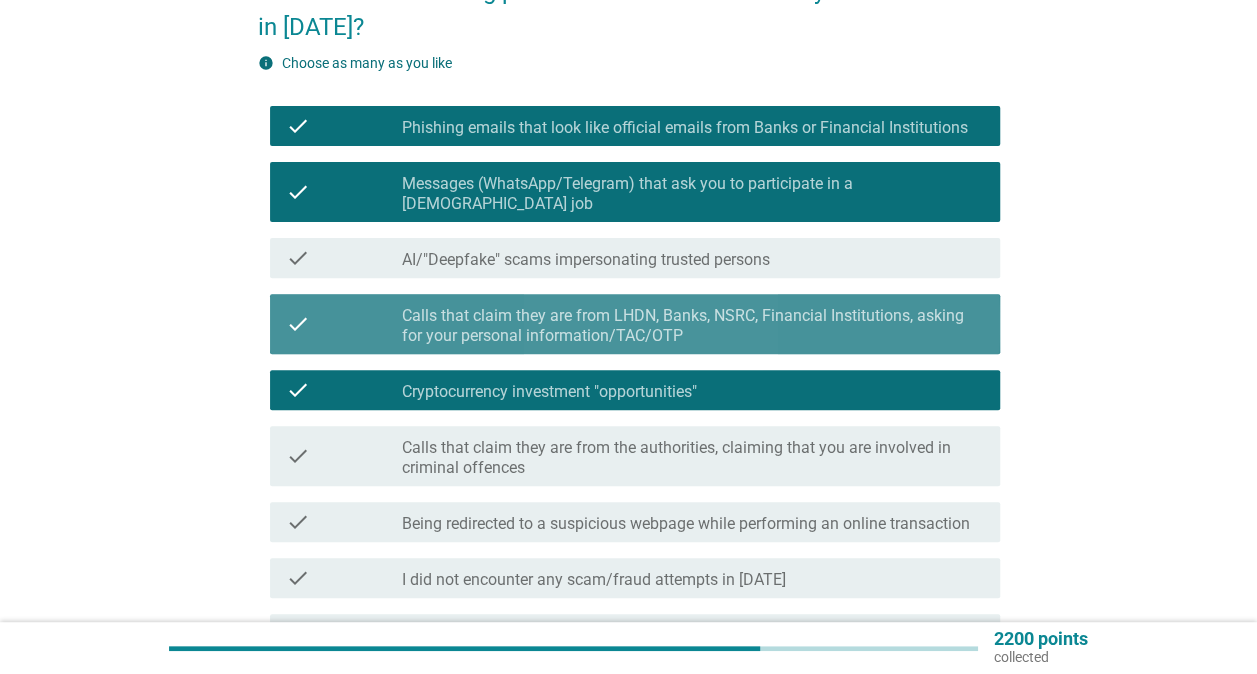 click on "Calls that claim they are from LHDN, Banks, NSRC, Financial Institutions, asking for your personal information/TAC/OTP" at bounding box center [693, 326] 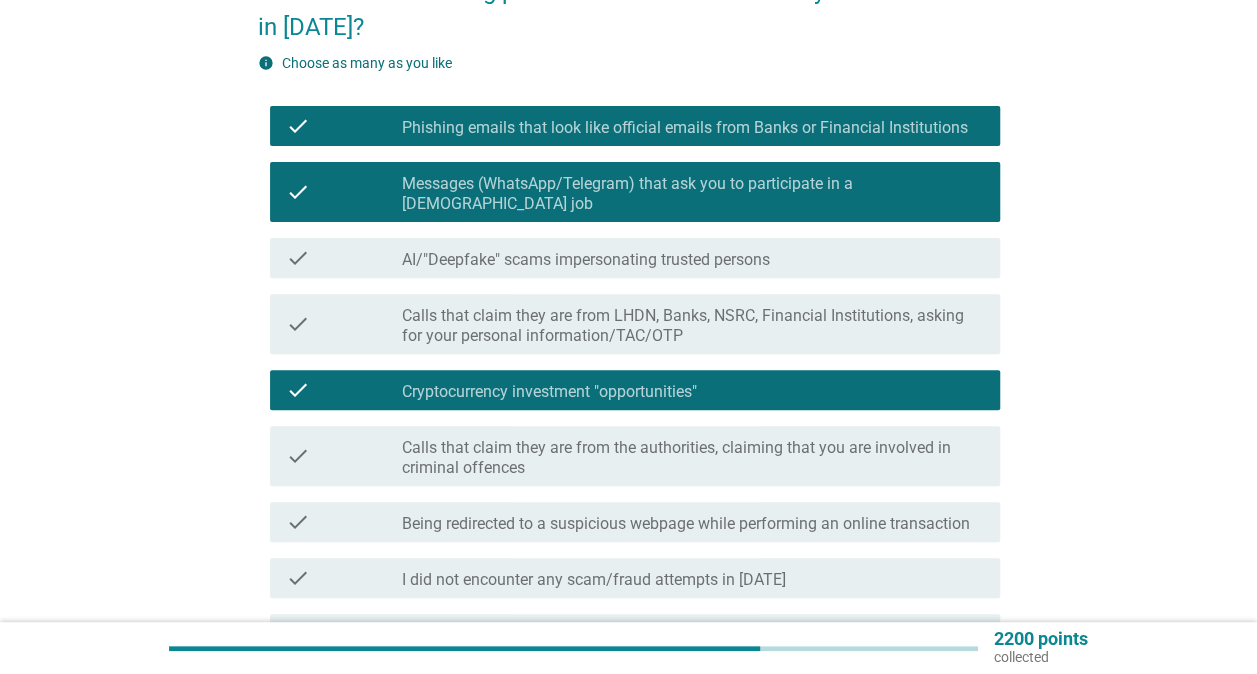 click on "Calls that claim they are from the authorities, claiming that you are involved in criminal offences" at bounding box center [693, 458] 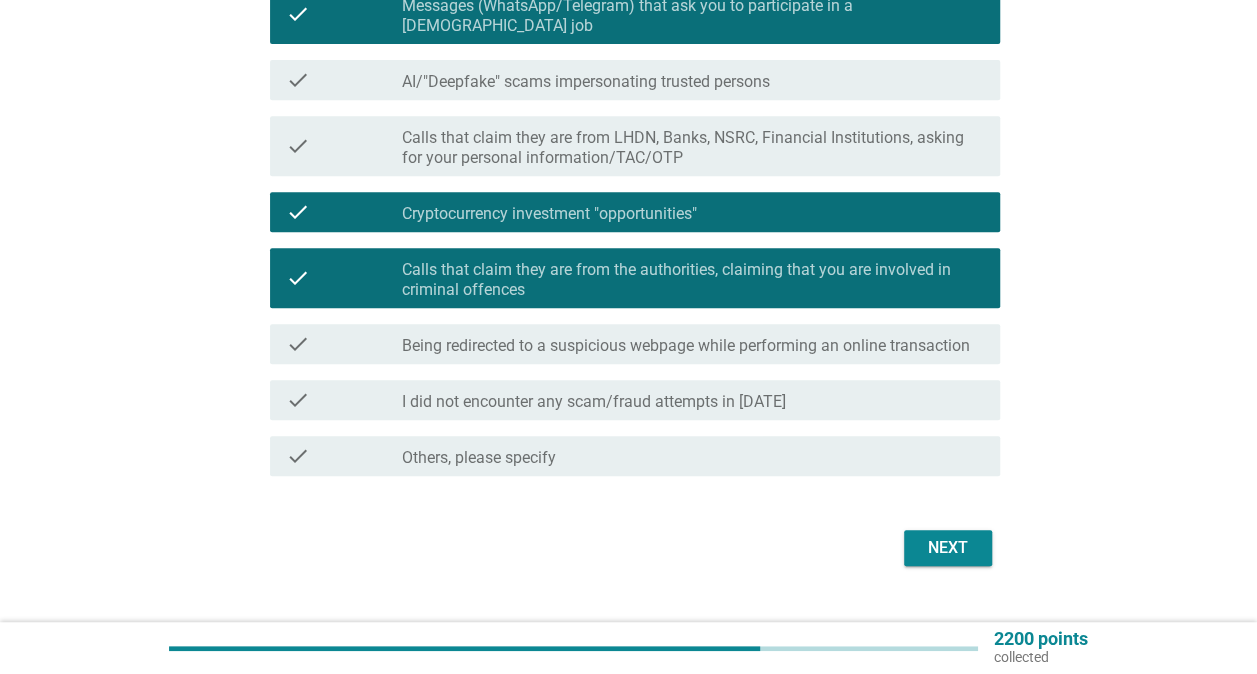 scroll, scrollTop: 384, scrollLeft: 0, axis: vertical 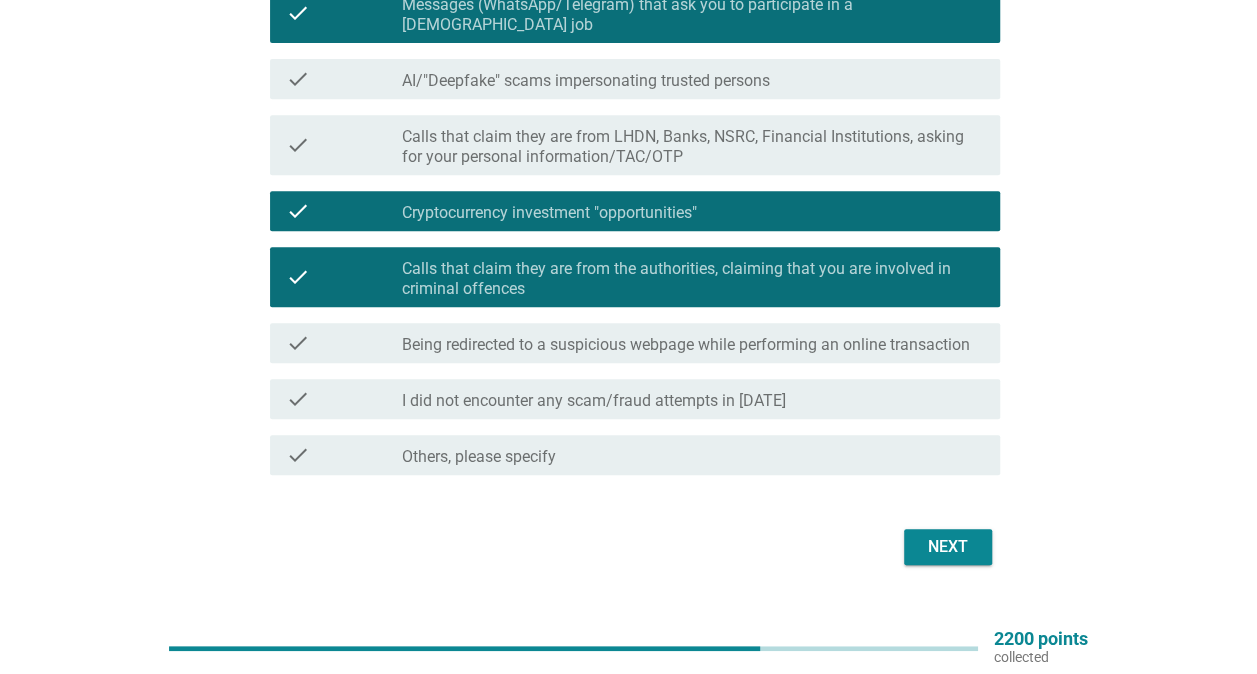 click on "Next" at bounding box center (948, 547) 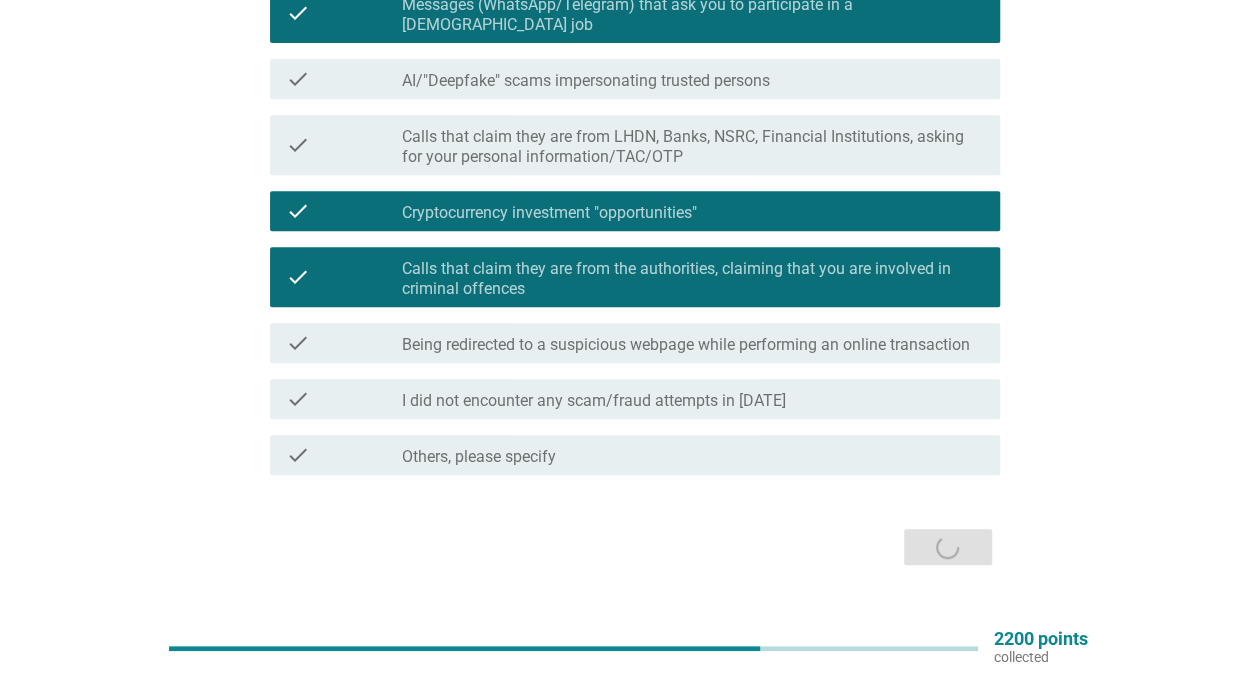 scroll, scrollTop: 0, scrollLeft: 0, axis: both 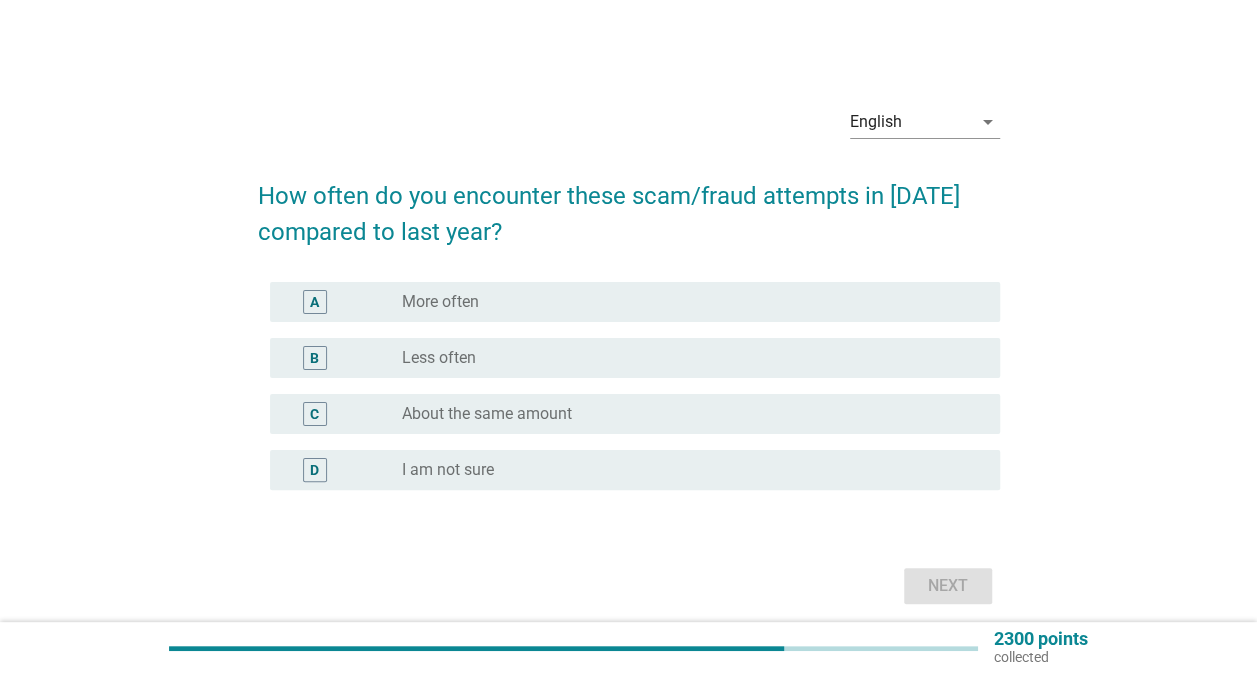 click on "More often" at bounding box center (440, 302) 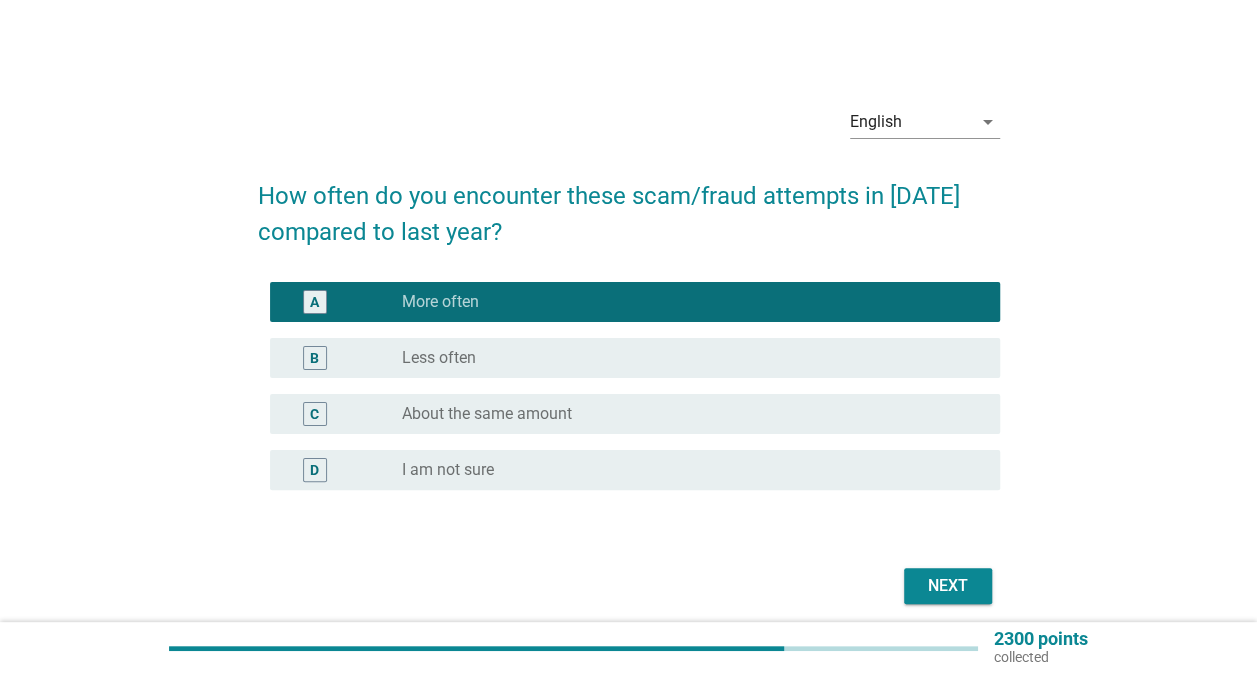 click on "Next" at bounding box center (948, 586) 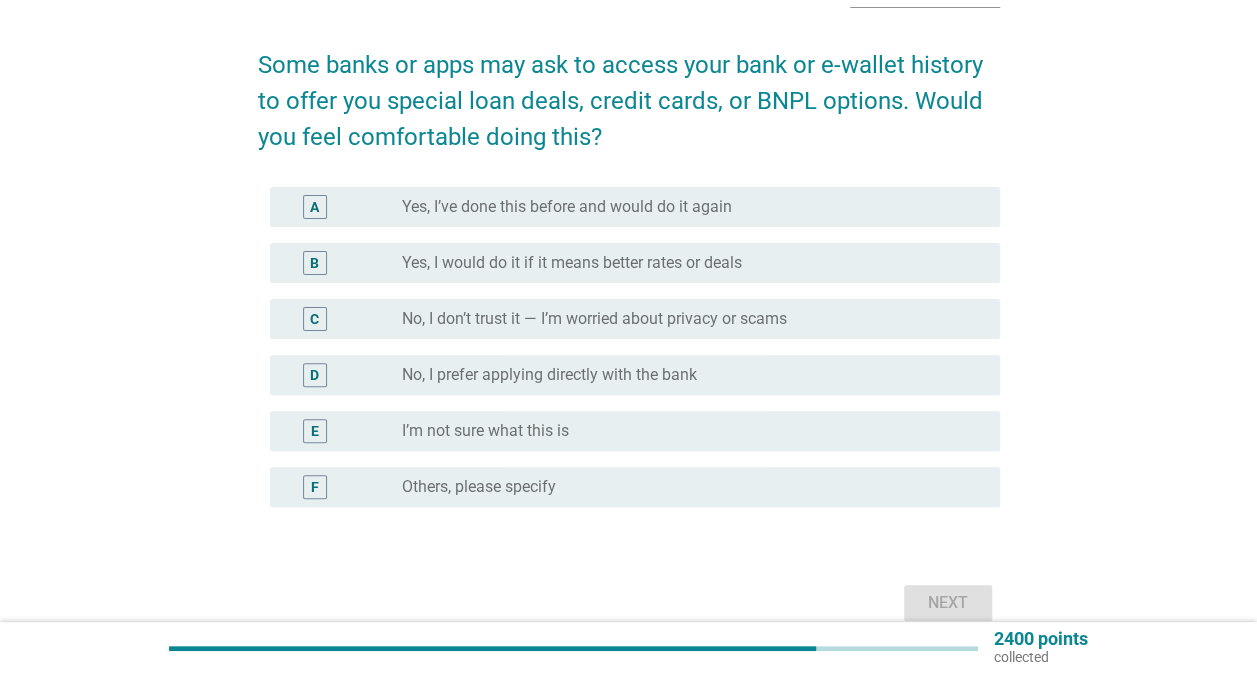 scroll, scrollTop: 130, scrollLeft: 0, axis: vertical 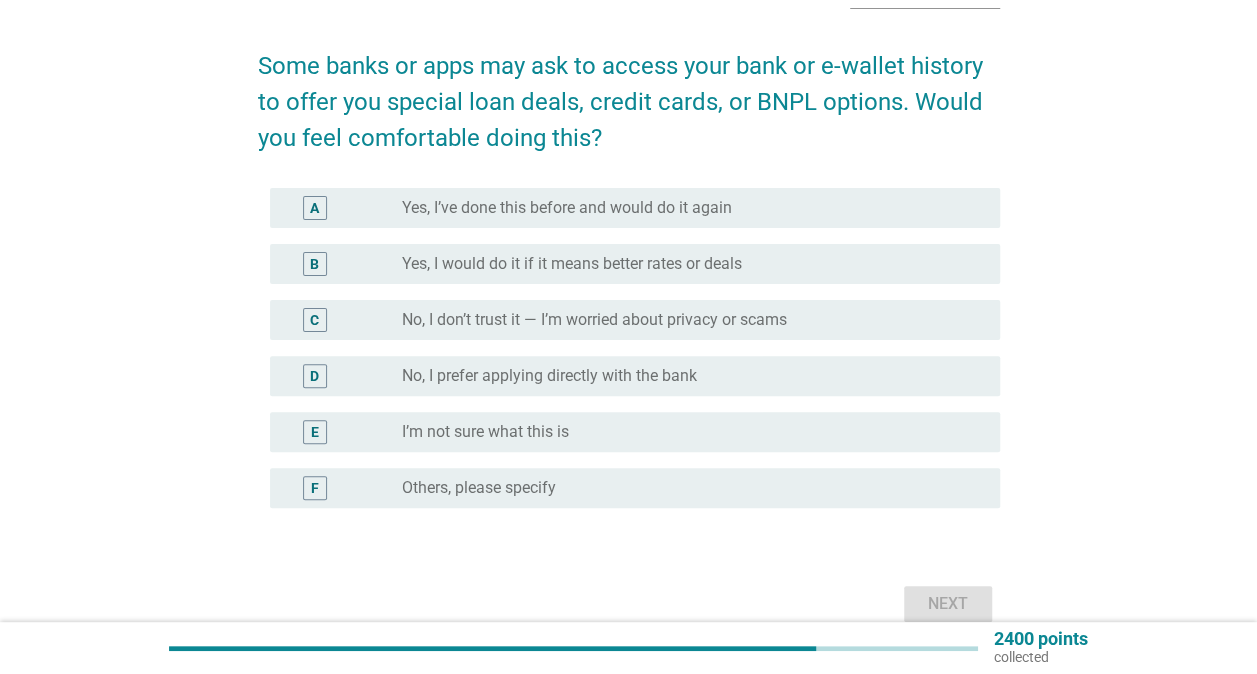 click on "C     radio_button_unchecked No, I don’t trust it — I’m worried about privacy or scams" at bounding box center (635, 320) 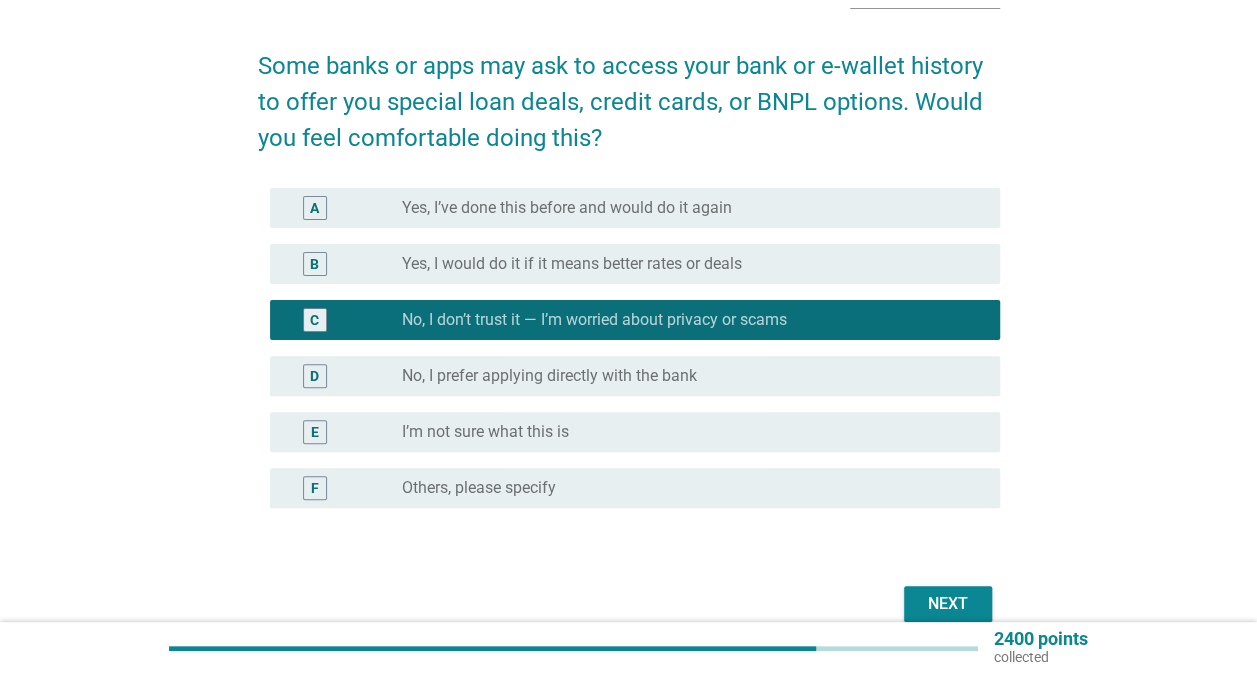 click on "Next" at bounding box center [948, 604] 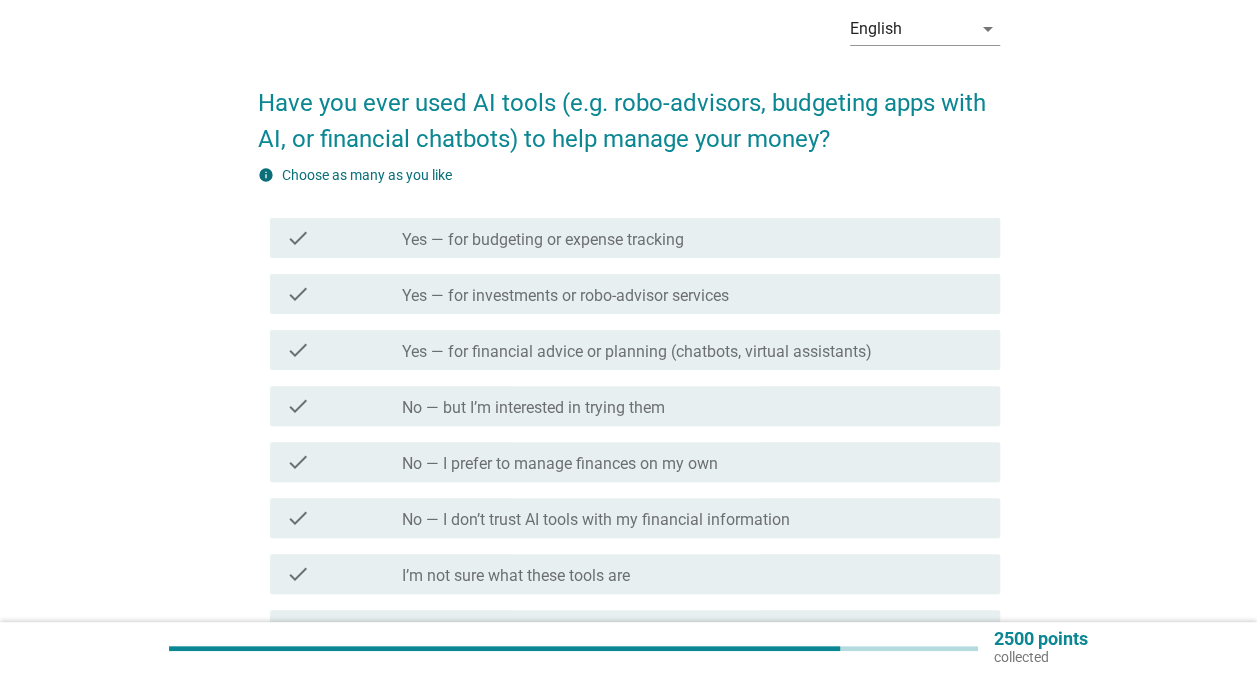 scroll, scrollTop: 145, scrollLeft: 0, axis: vertical 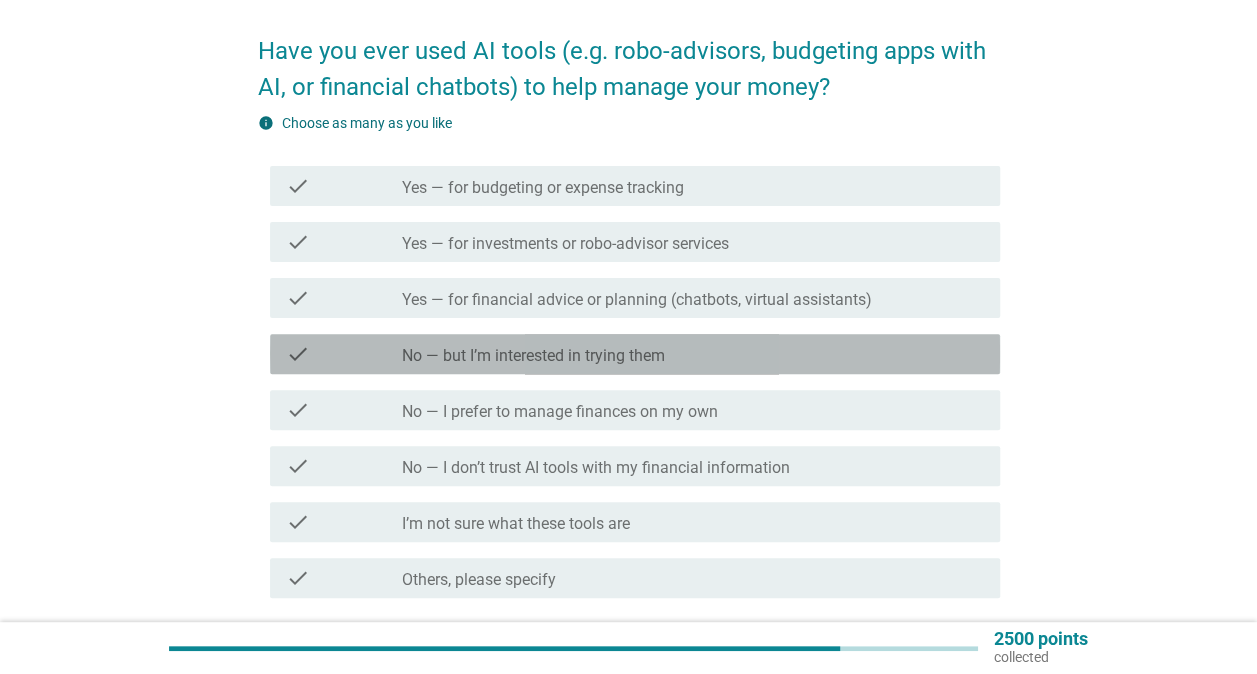 click on "No — but I’m interested in trying them" at bounding box center [533, 356] 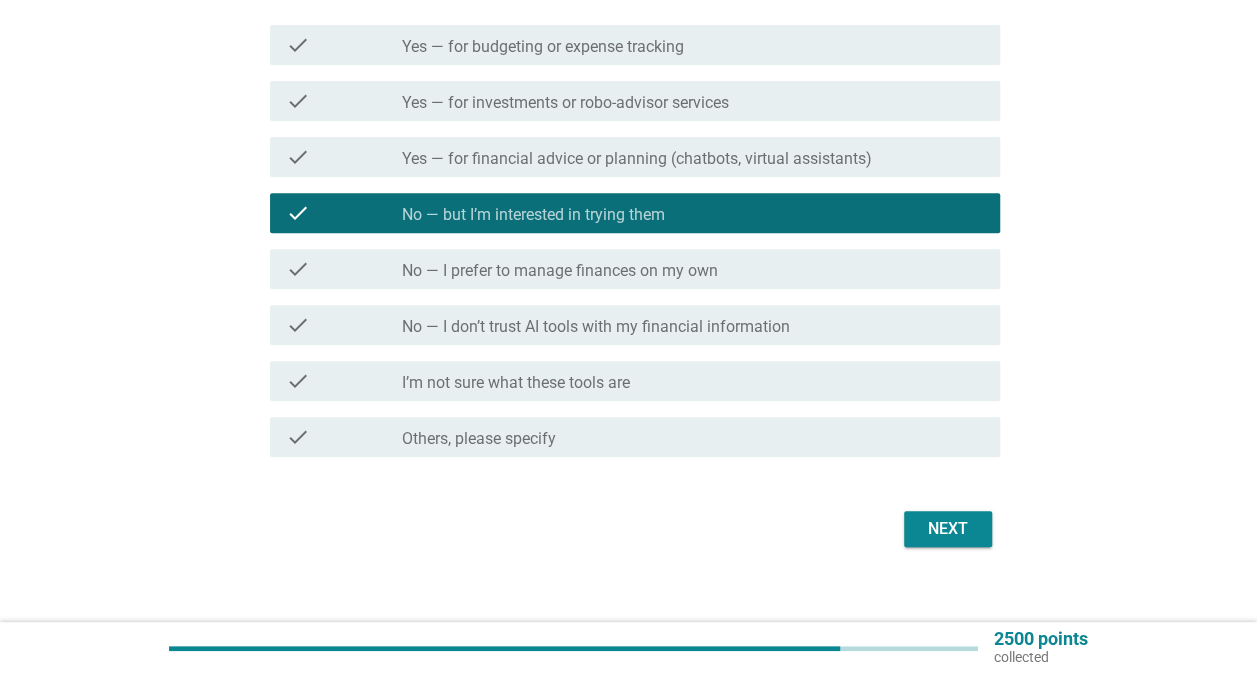 scroll, scrollTop: 287, scrollLeft: 0, axis: vertical 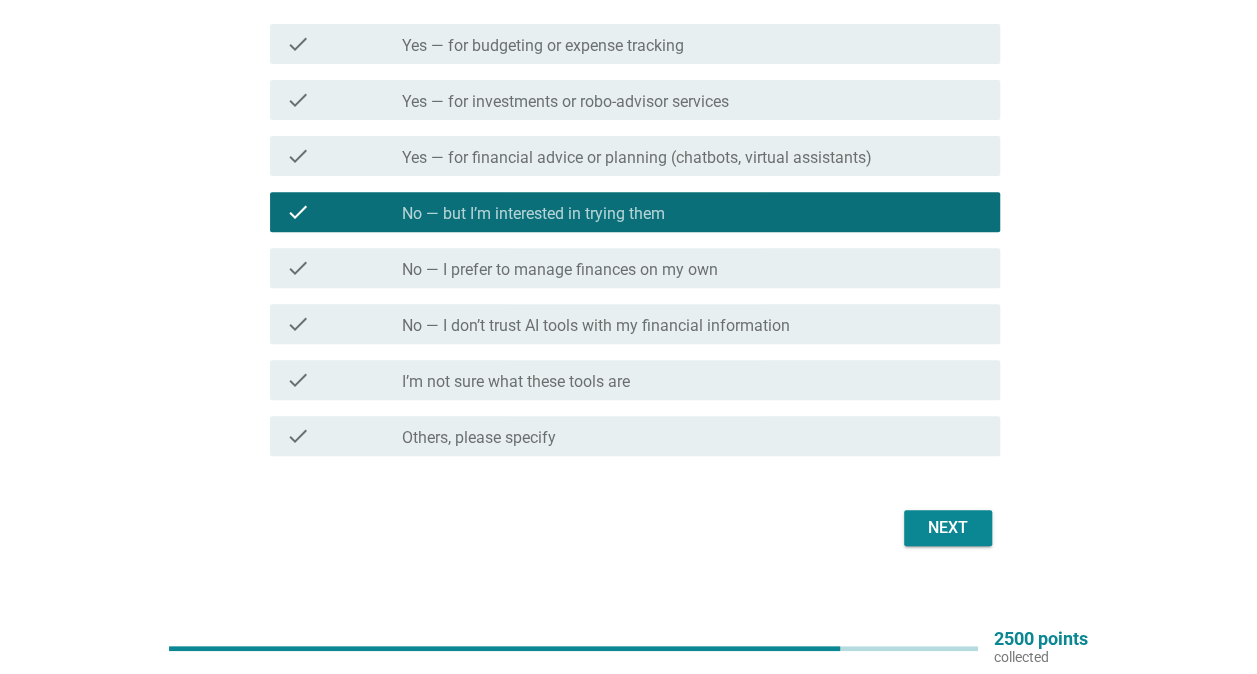 click on "Next" at bounding box center (948, 528) 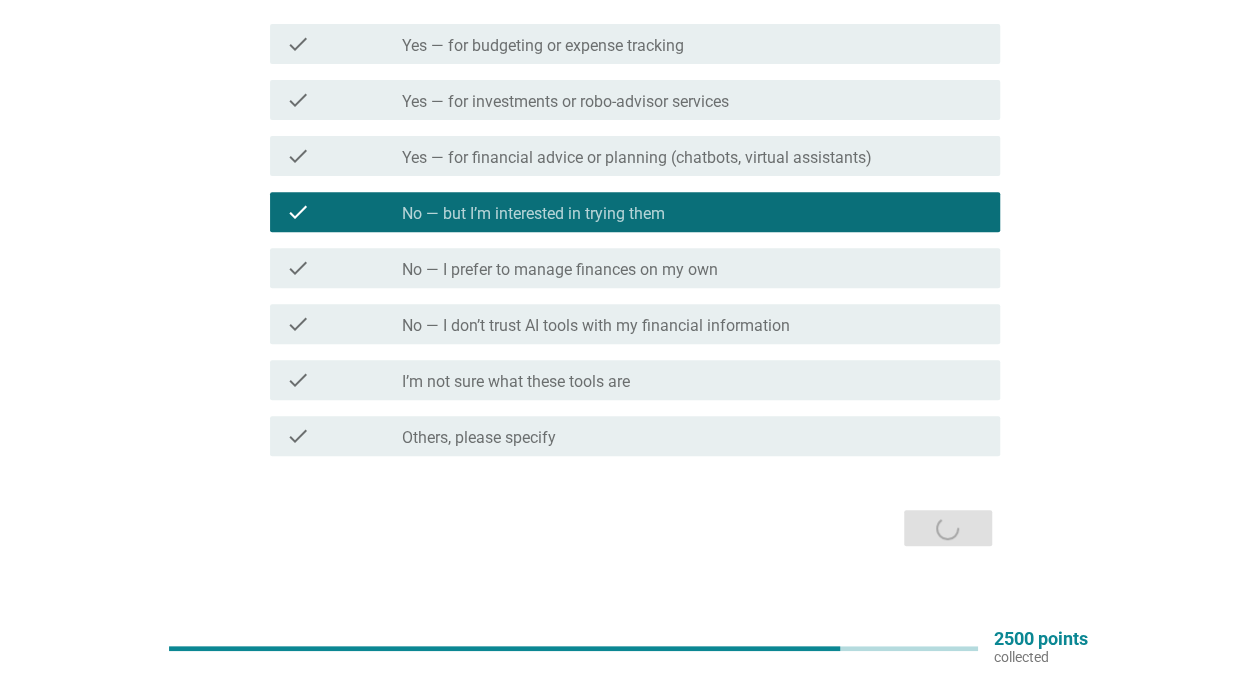 scroll, scrollTop: 0, scrollLeft: 0, axis: both 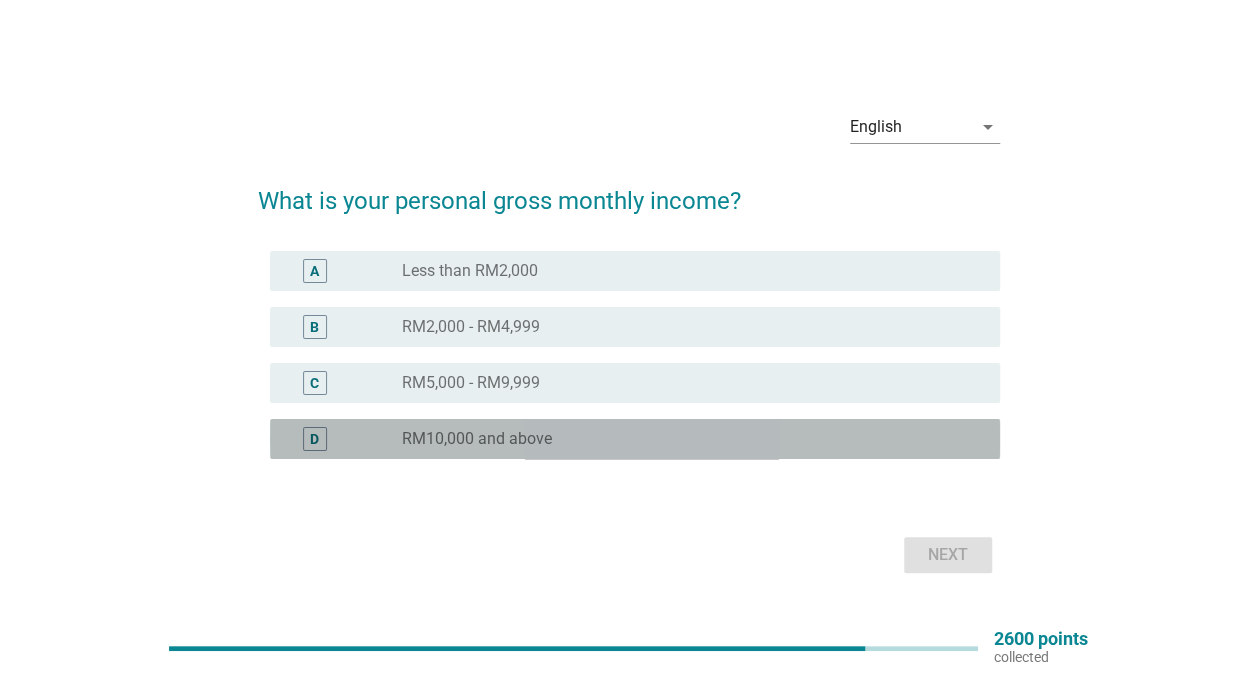 click on "RM10,000 and above" at bounding box center [477, 439] 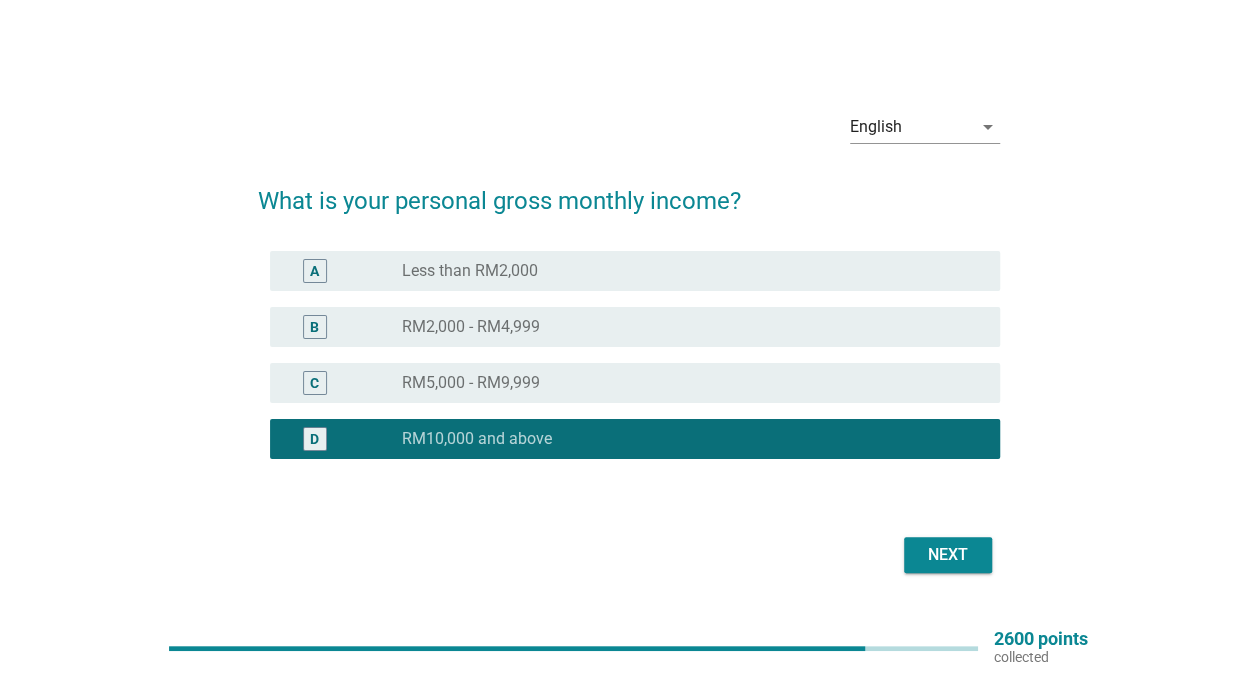 click on "Next" at bounding box center [948, 555] 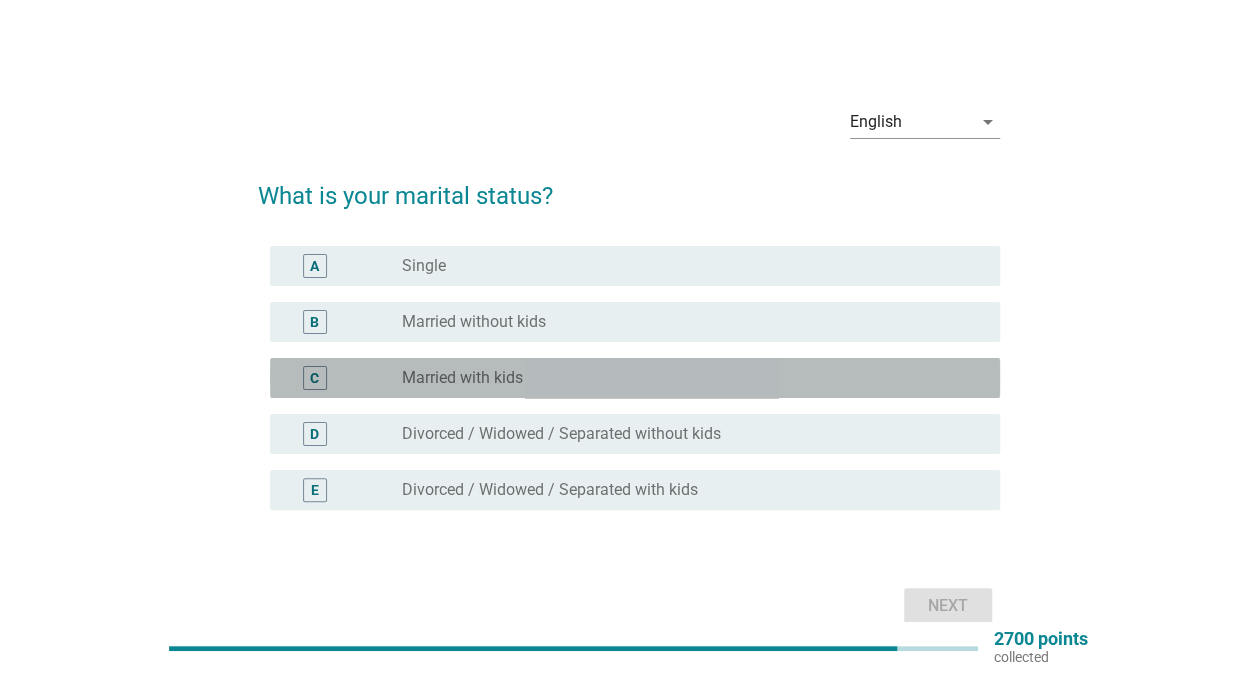 click on "Married with kids" at bounding box center (462, 378) 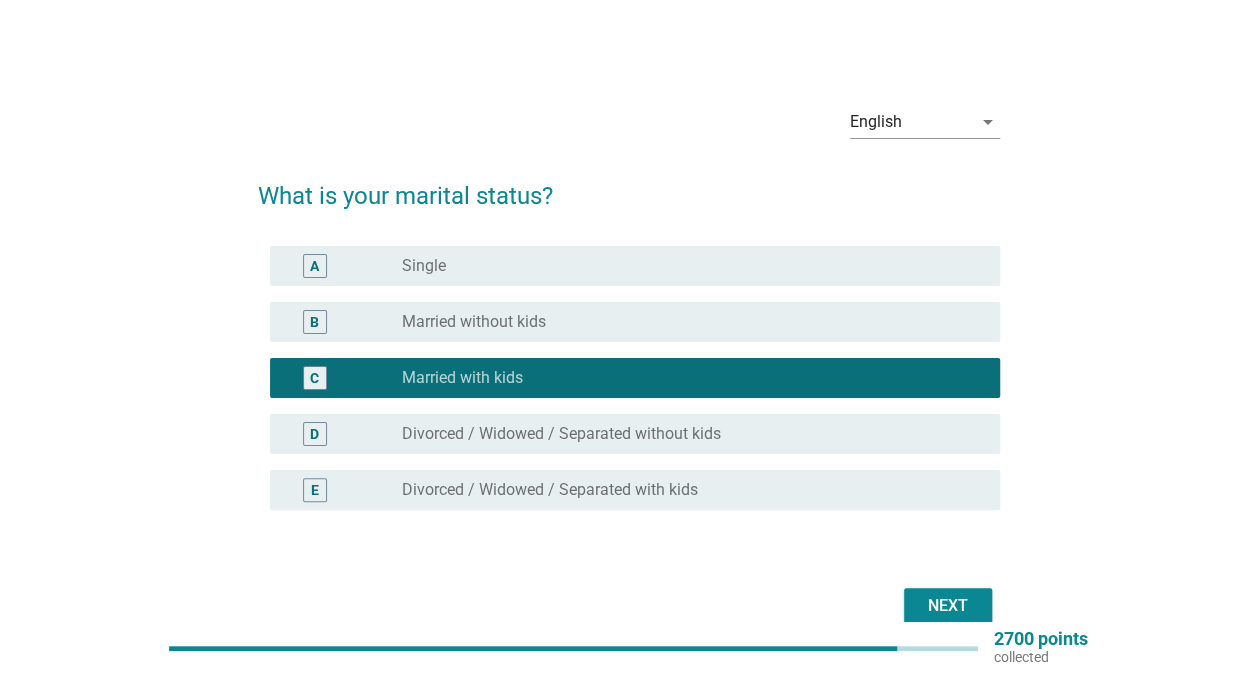 scroll, scrollTop: 73, scrollLeft: 0, axis: vertical 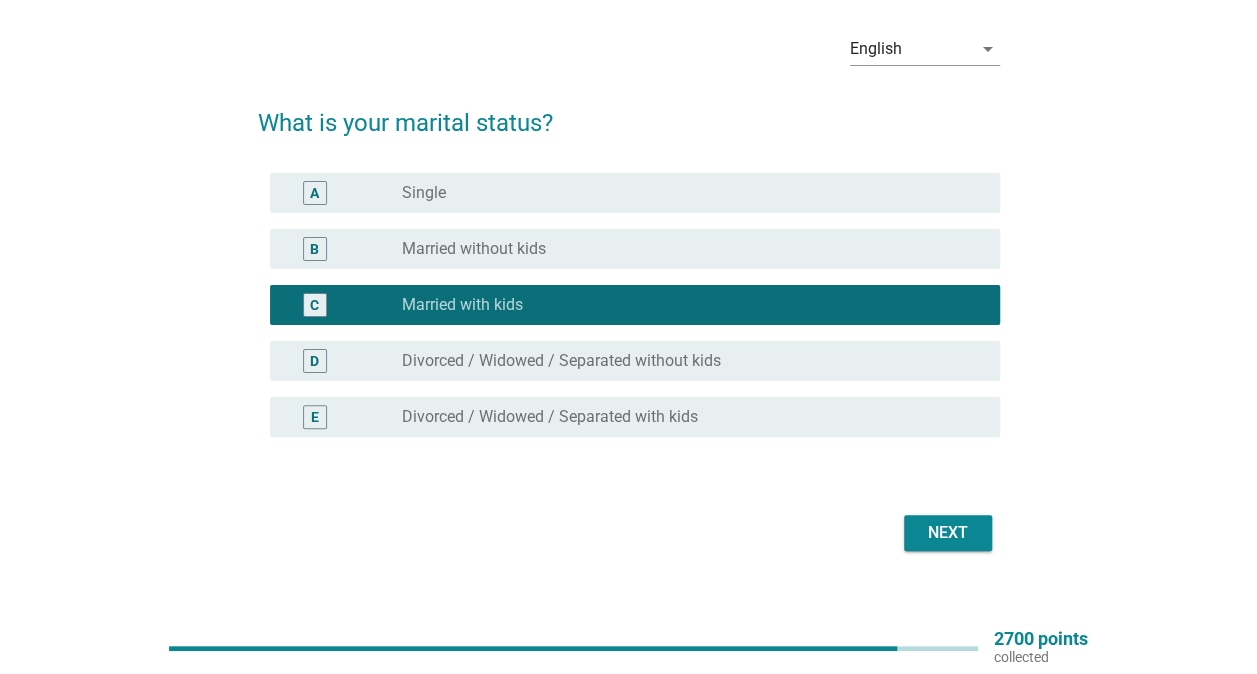 click on "Next" at bounding box center [948, 533] 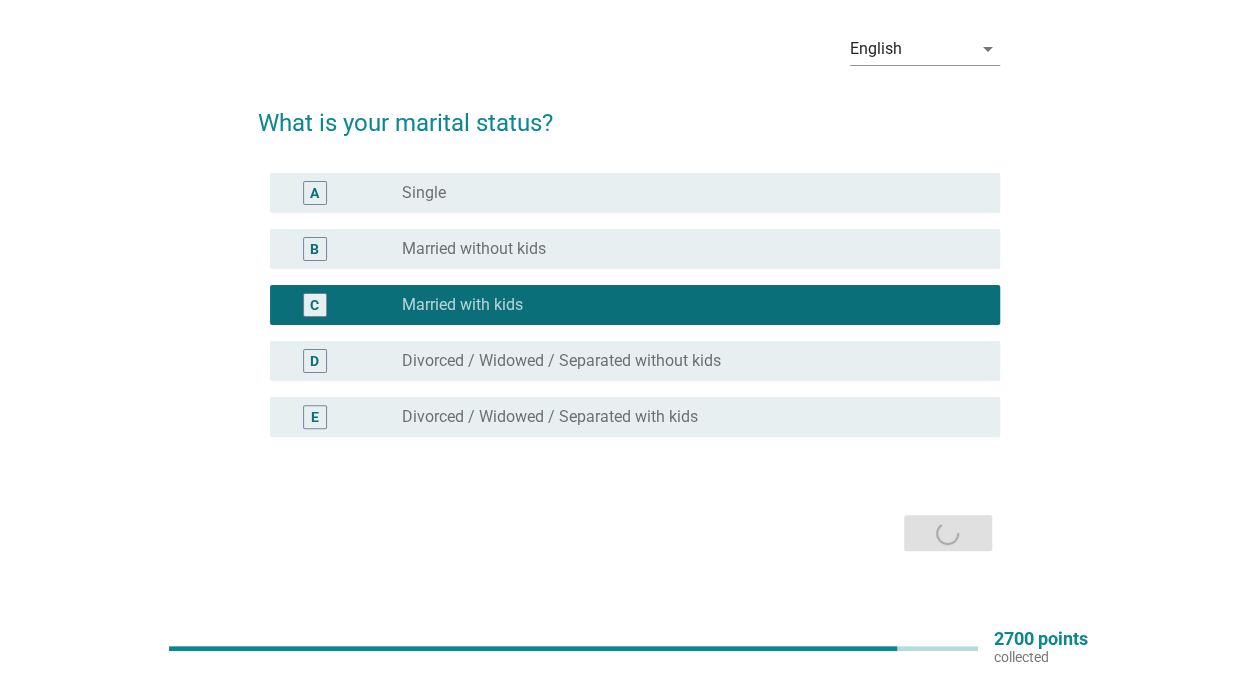 scroll, scrollTop: 0, scrollLeft: 0, axis: both 